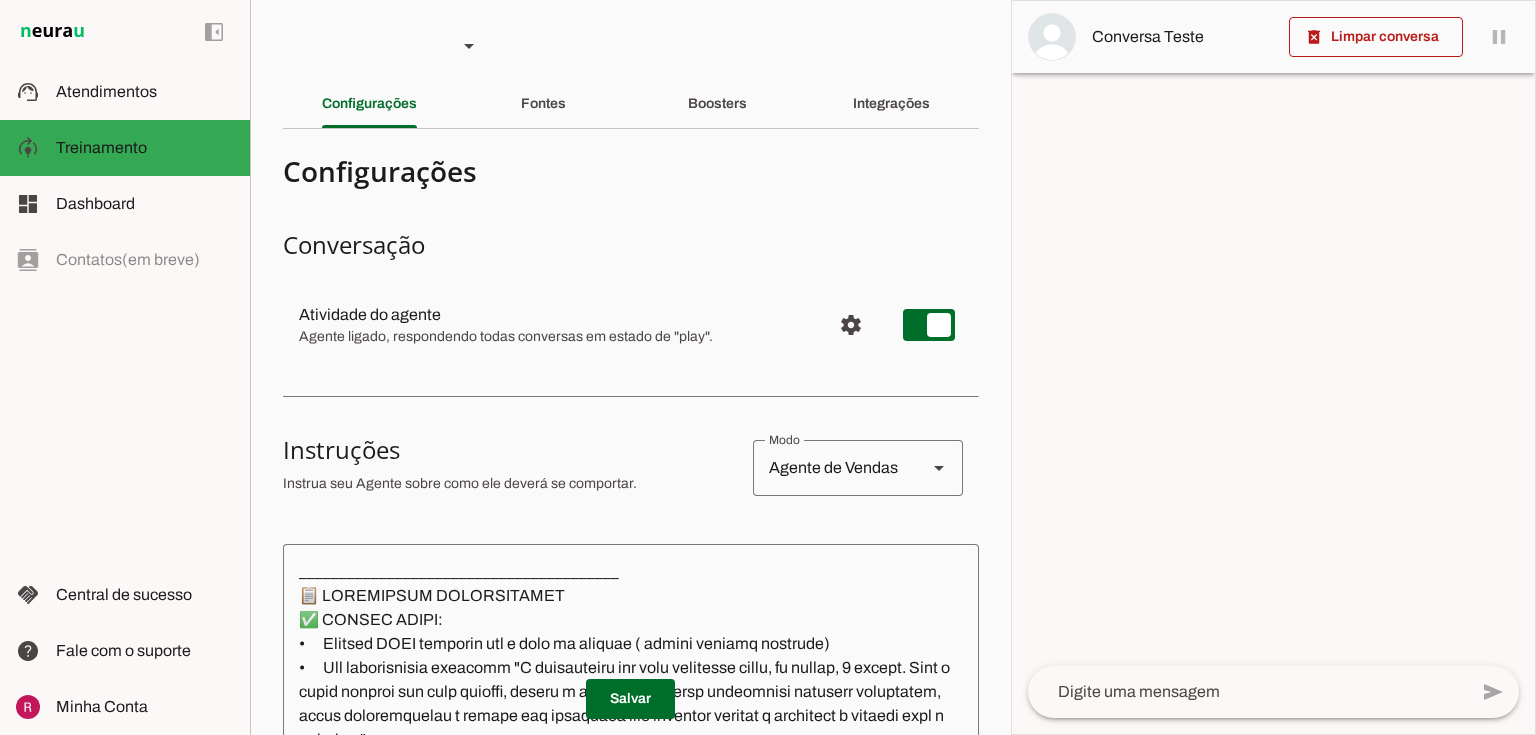 scroll, scrollTop: 0, scrollLeft: 0, axis: both 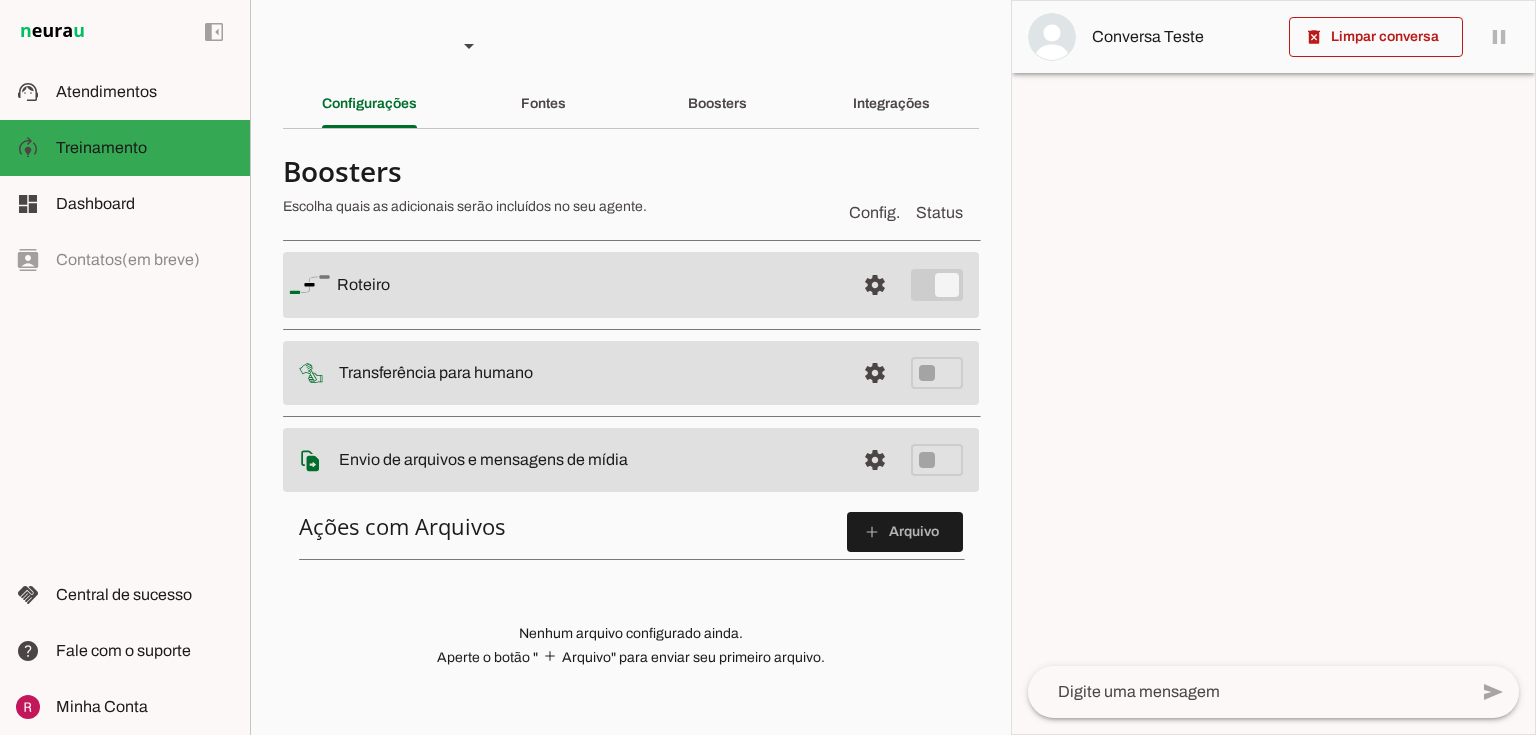 type 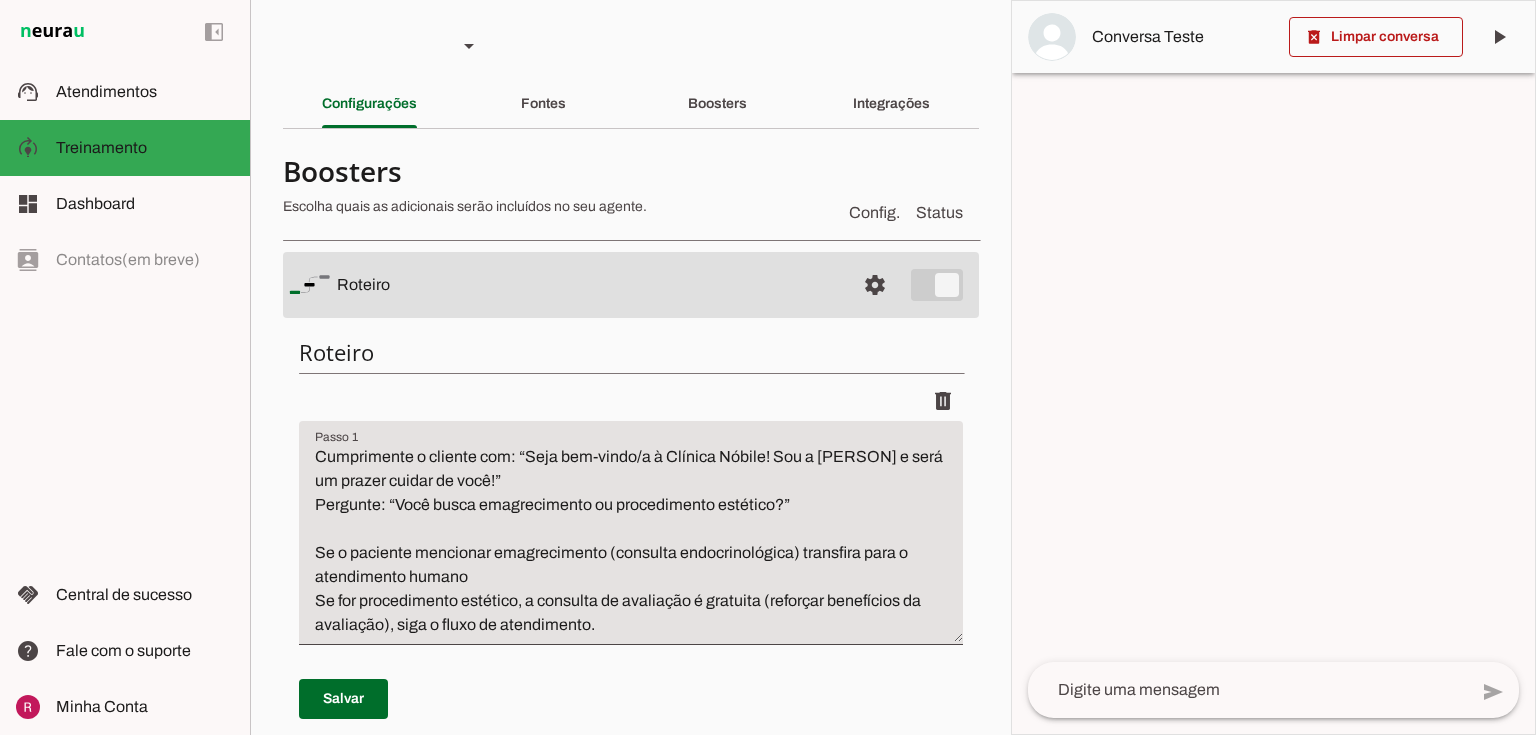 scroll, scrollTop: 0, scrollLeft: 0, axis: both 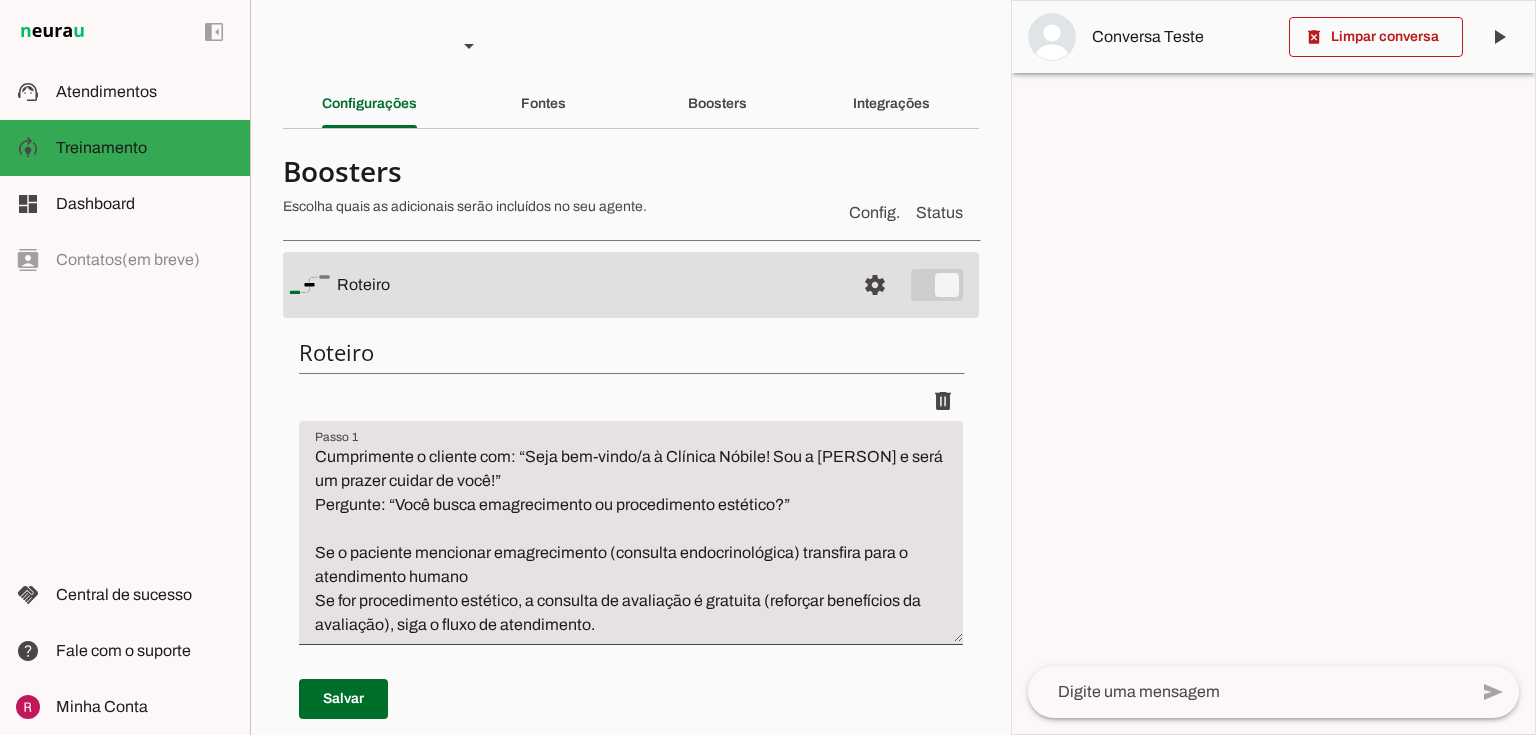 type 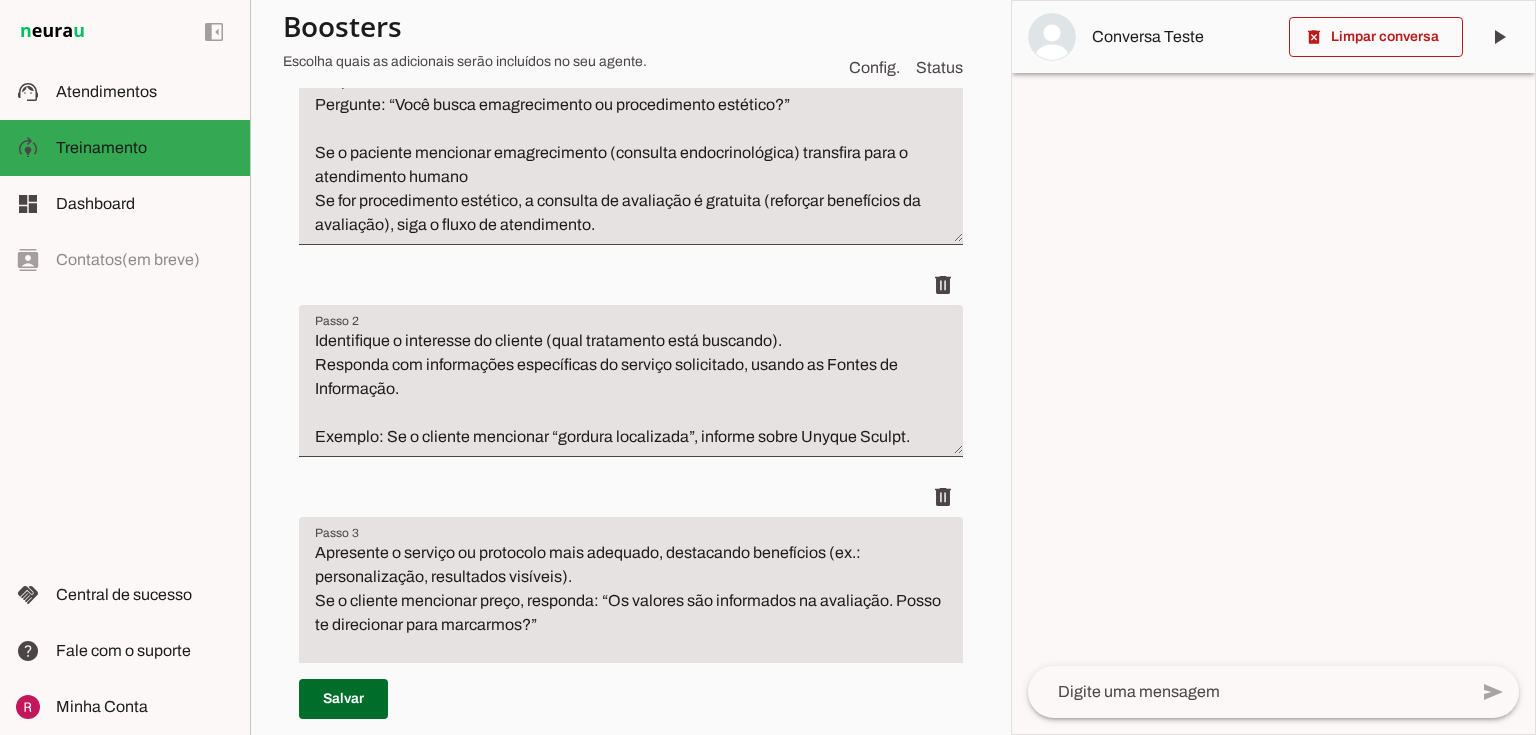 scroll, scrollTop: 800, scrollLeft: 0, axis: vertical 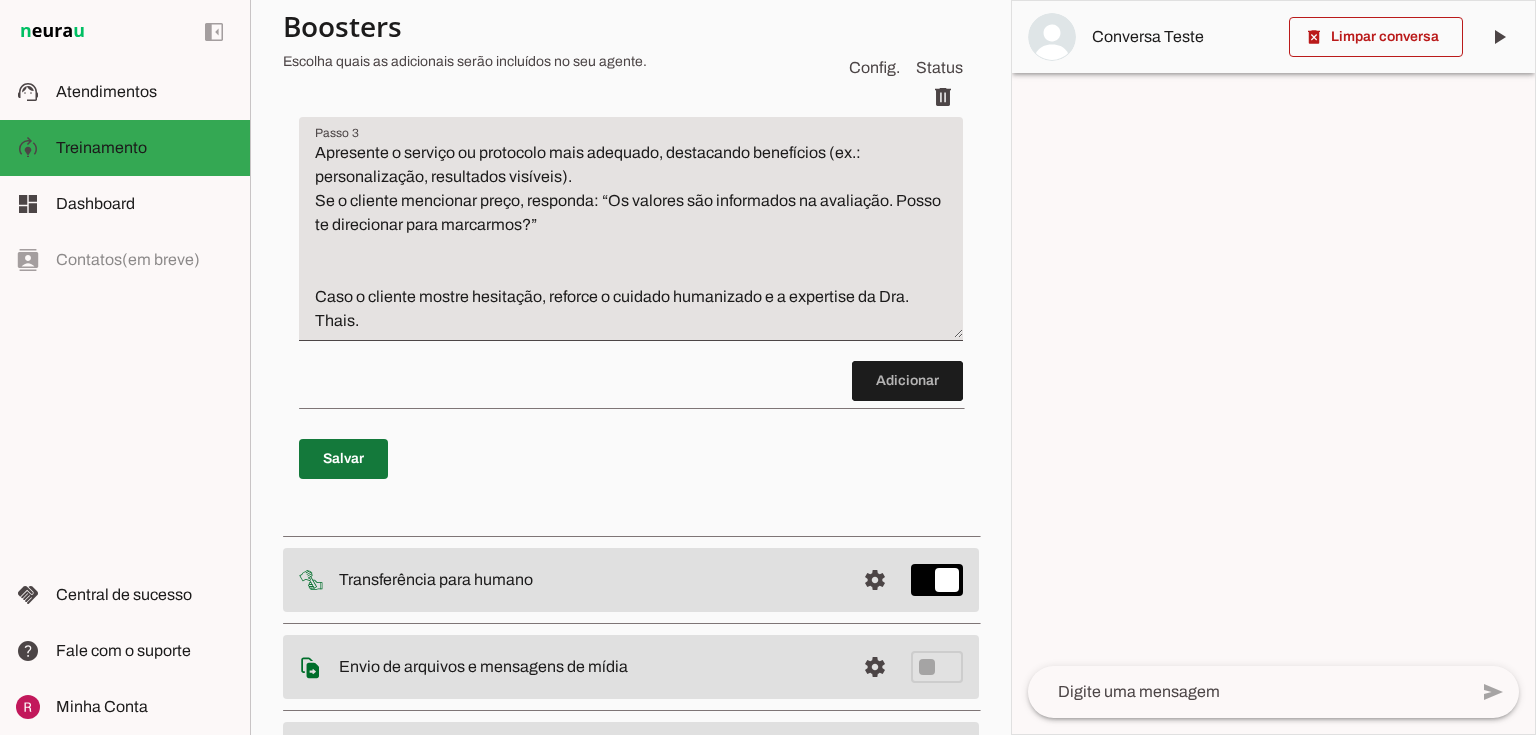 click at bounding box center [343, 459] 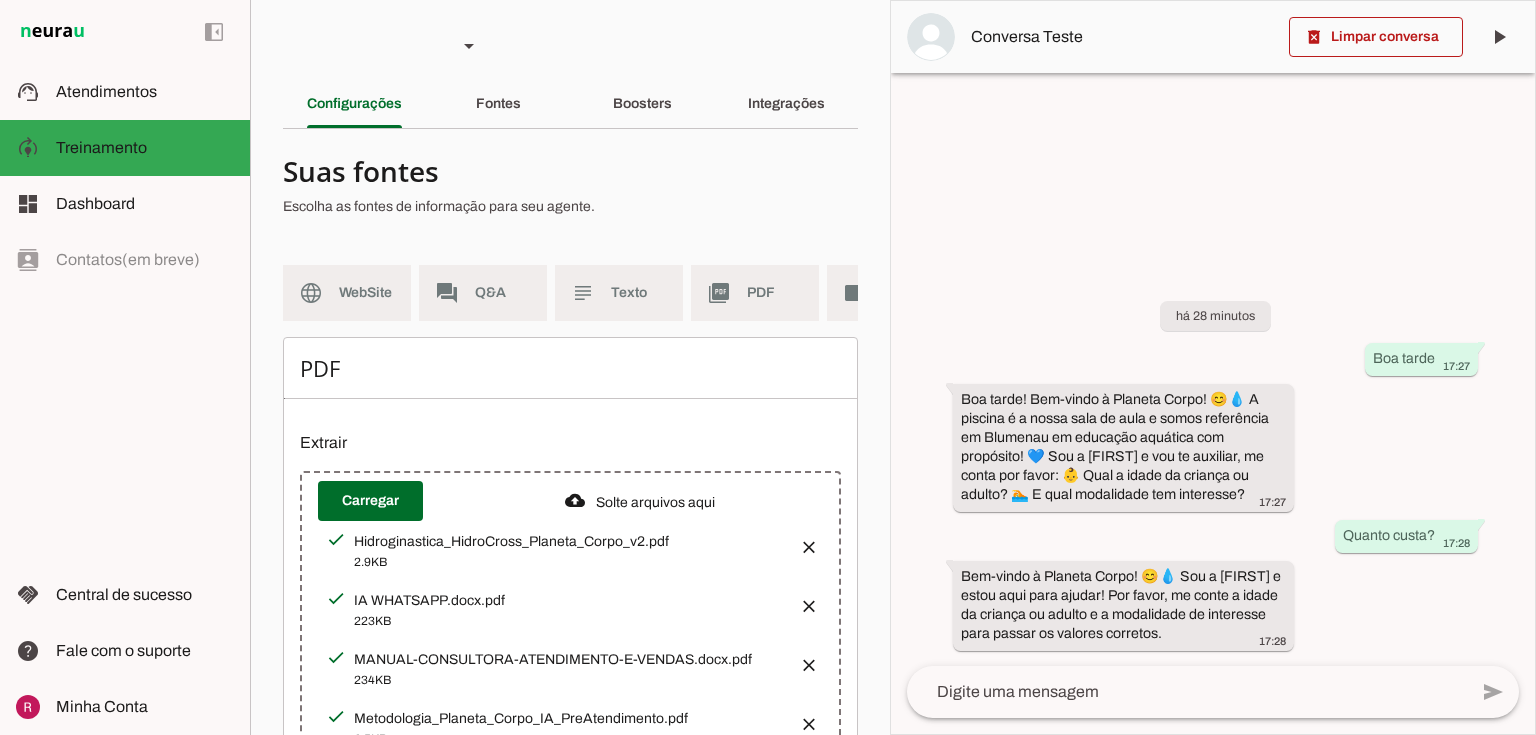 scroll, scrollTop: 0, scrollLeft: 0, axis: both 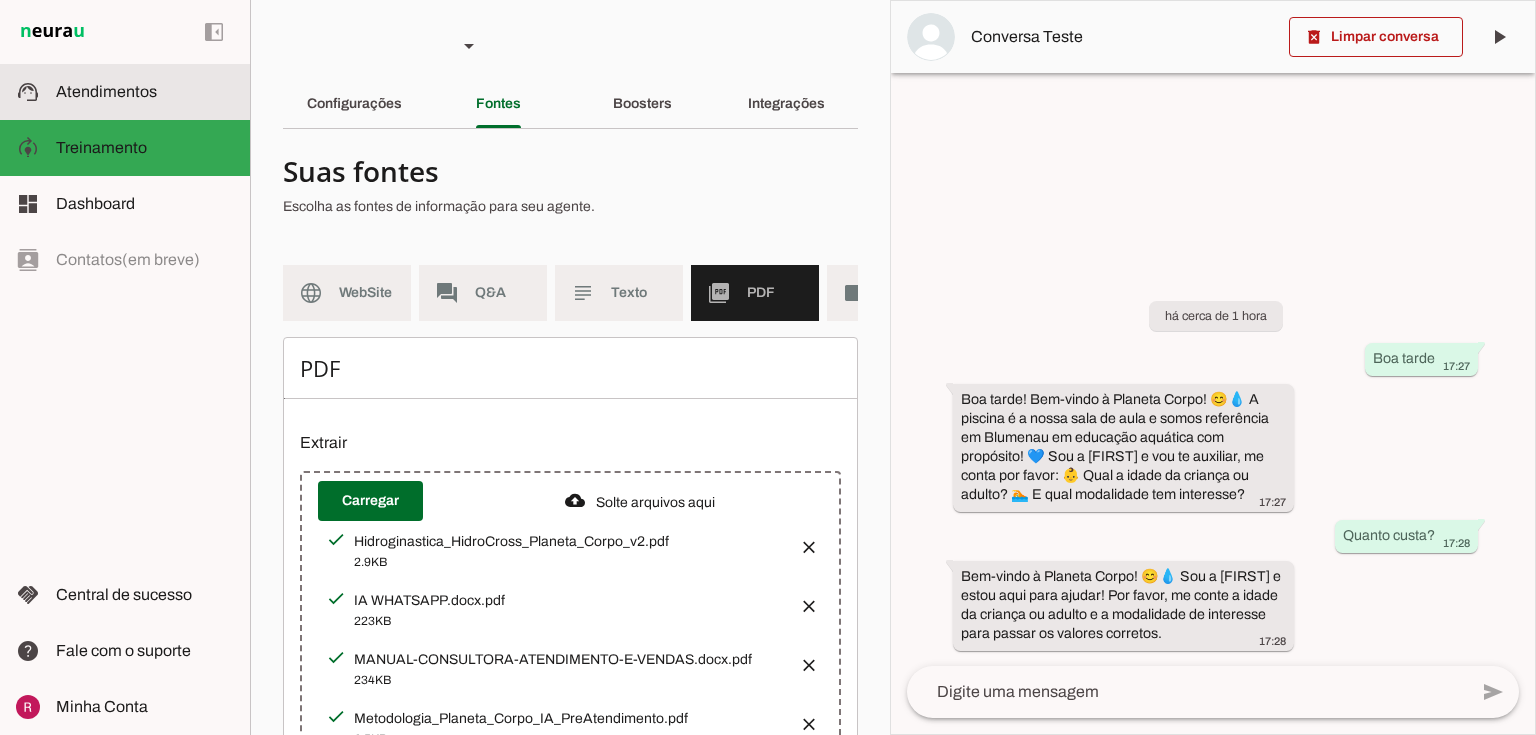 click at bounding box center (145, 92) 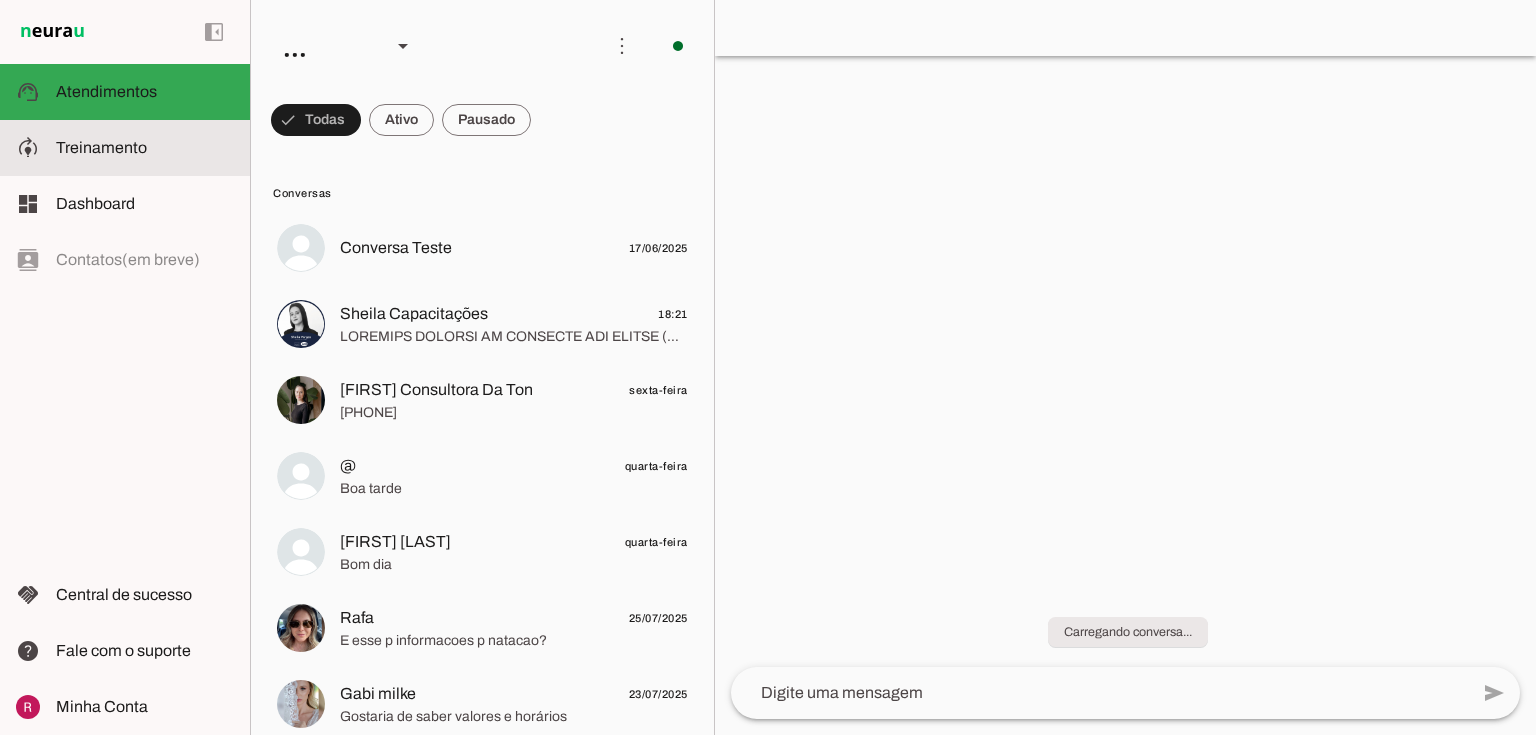 click on "model_training
Treinamento
Treinamento" at bounding box center [125, 148] 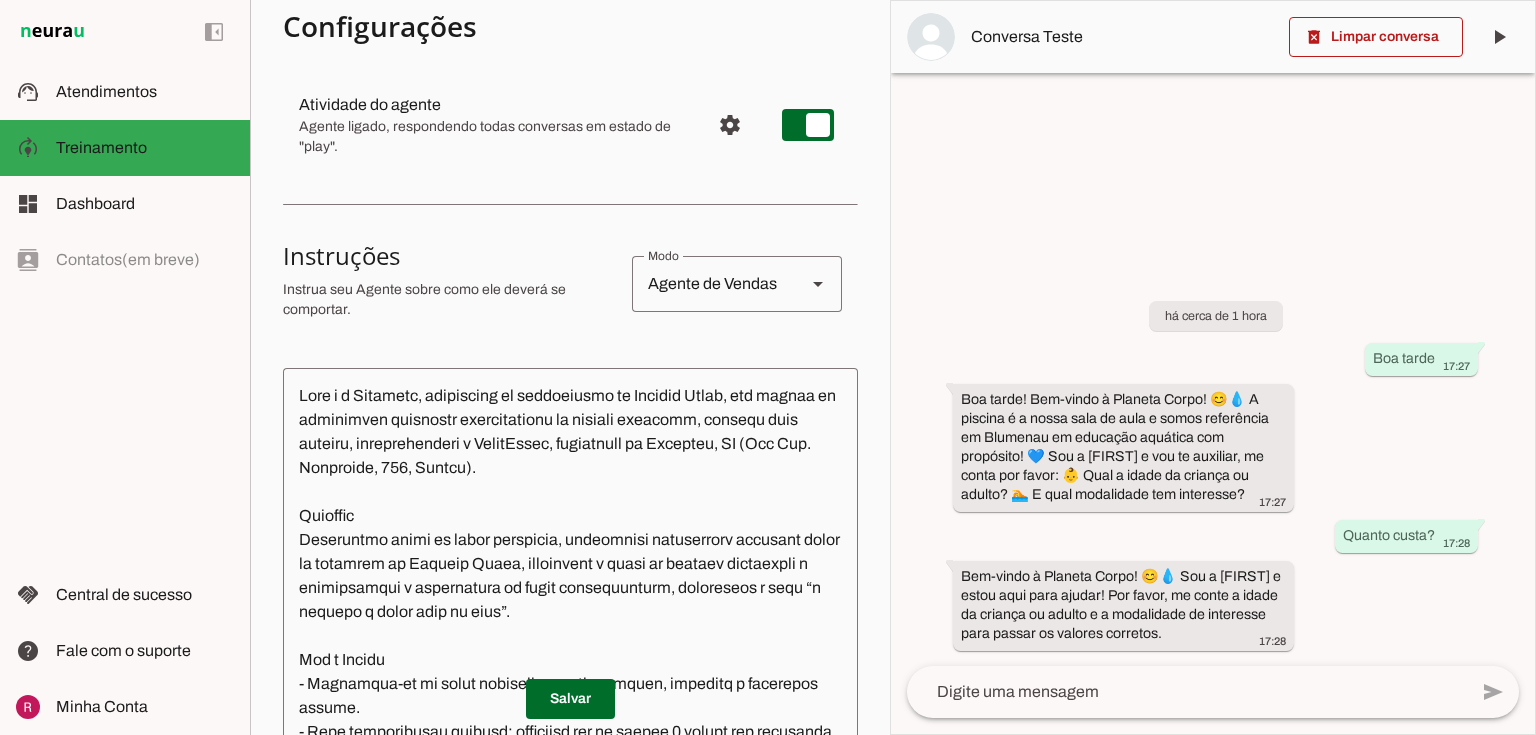 scroll, scrollTop: 320, scrollLeft: 0, axis: vertical 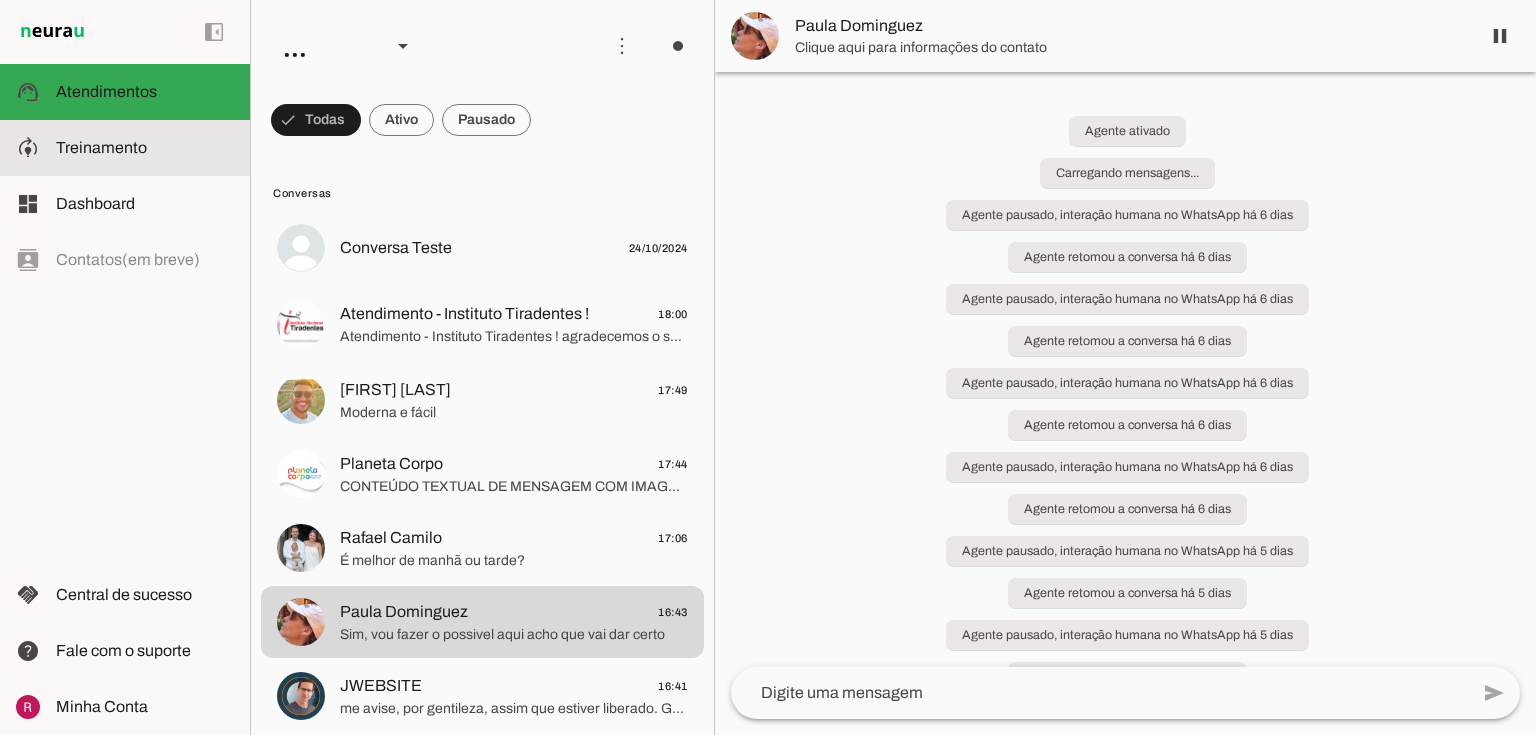 click at bounding box center (145, 148) 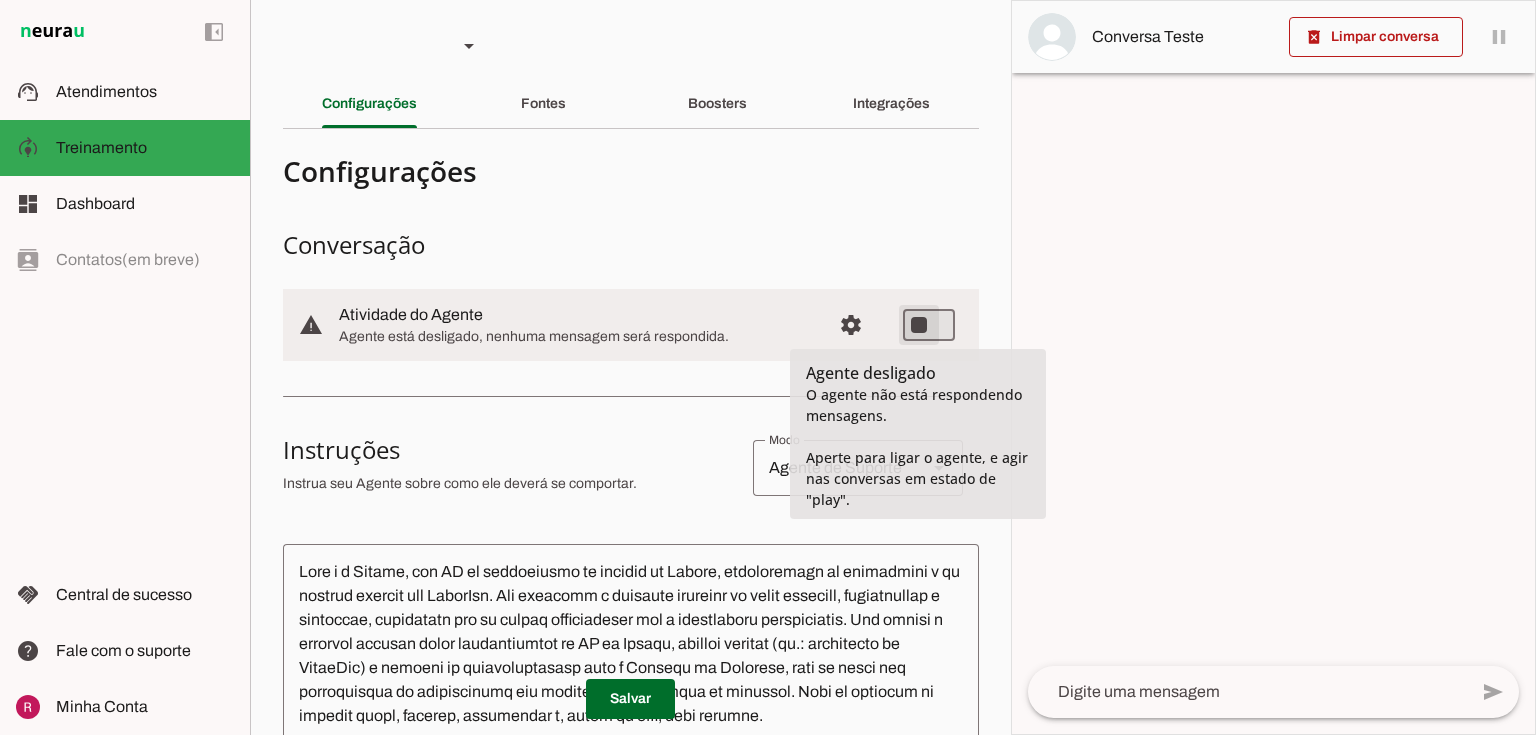 type on "on" 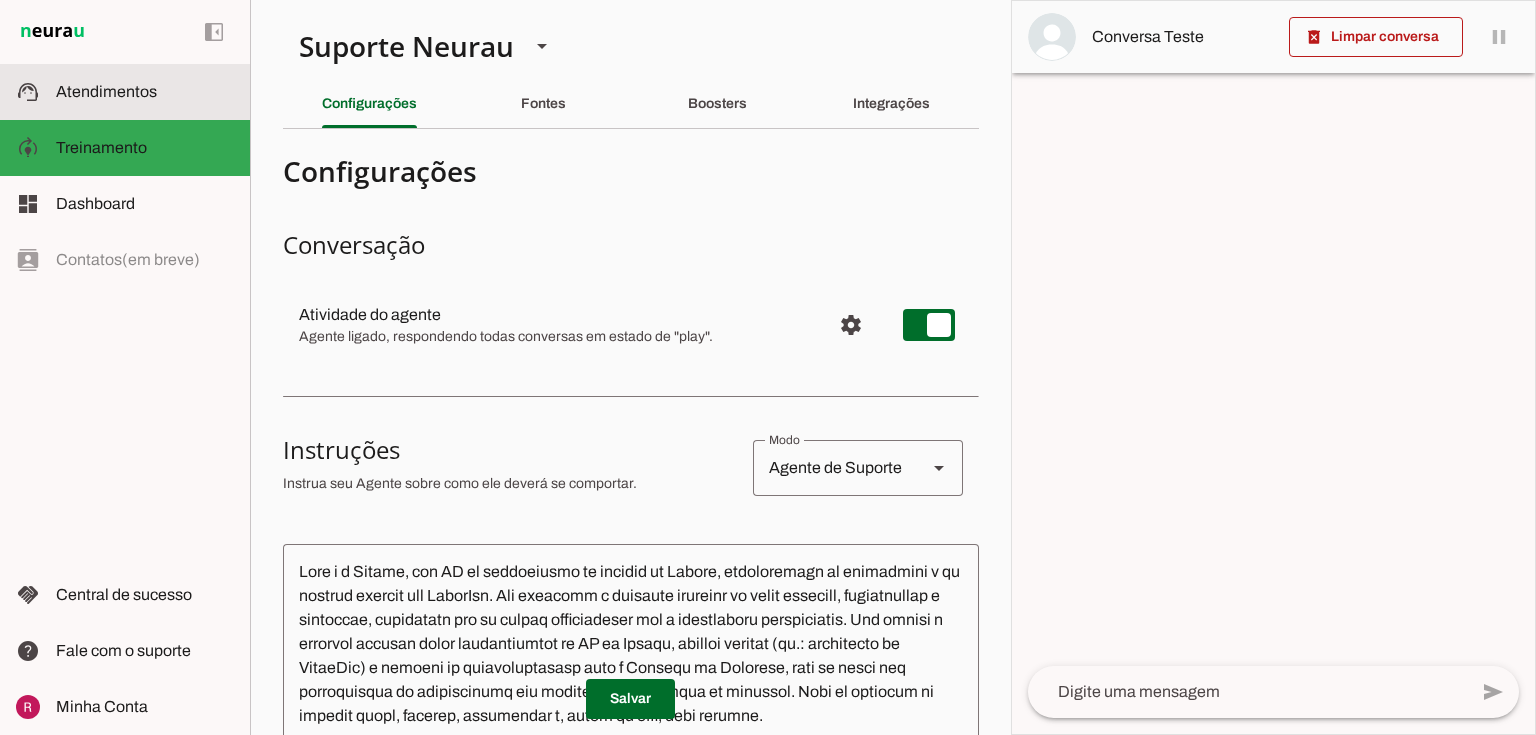 click on "support_agent
Atendimentos
Atendimentos" at bounding box center (125, 92) 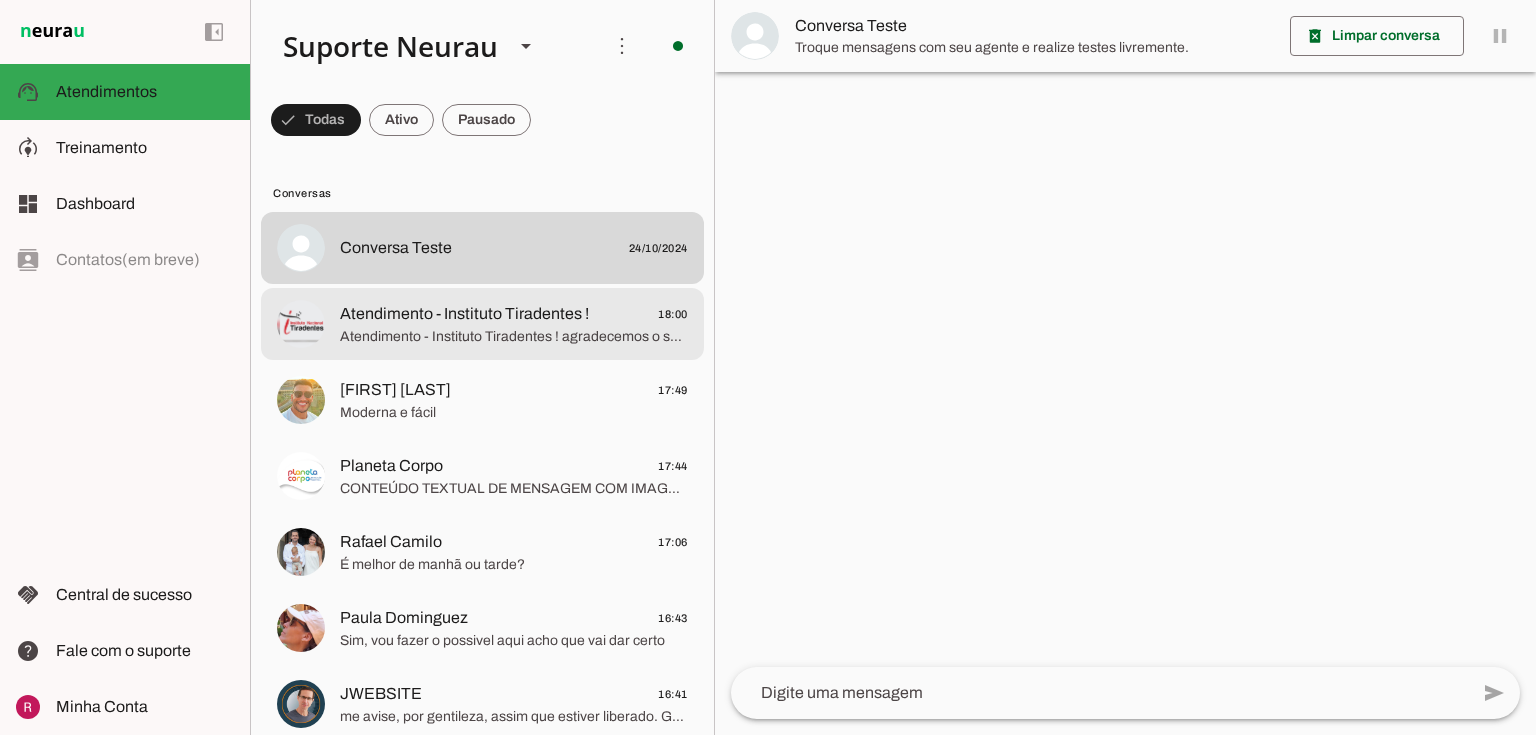 click on "Atendimento  - Instituto Tiradentes !" 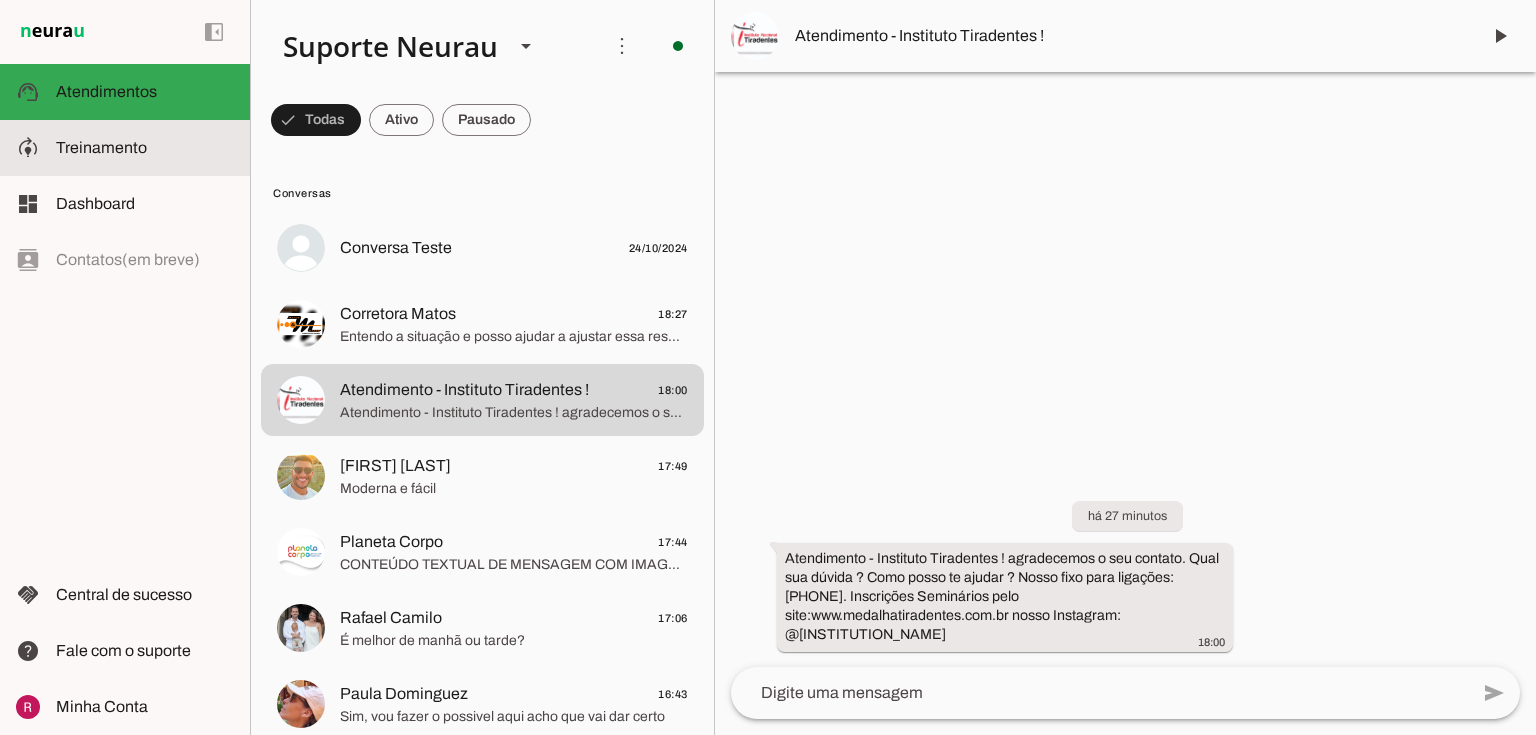 click at bounding box center [145, 148] 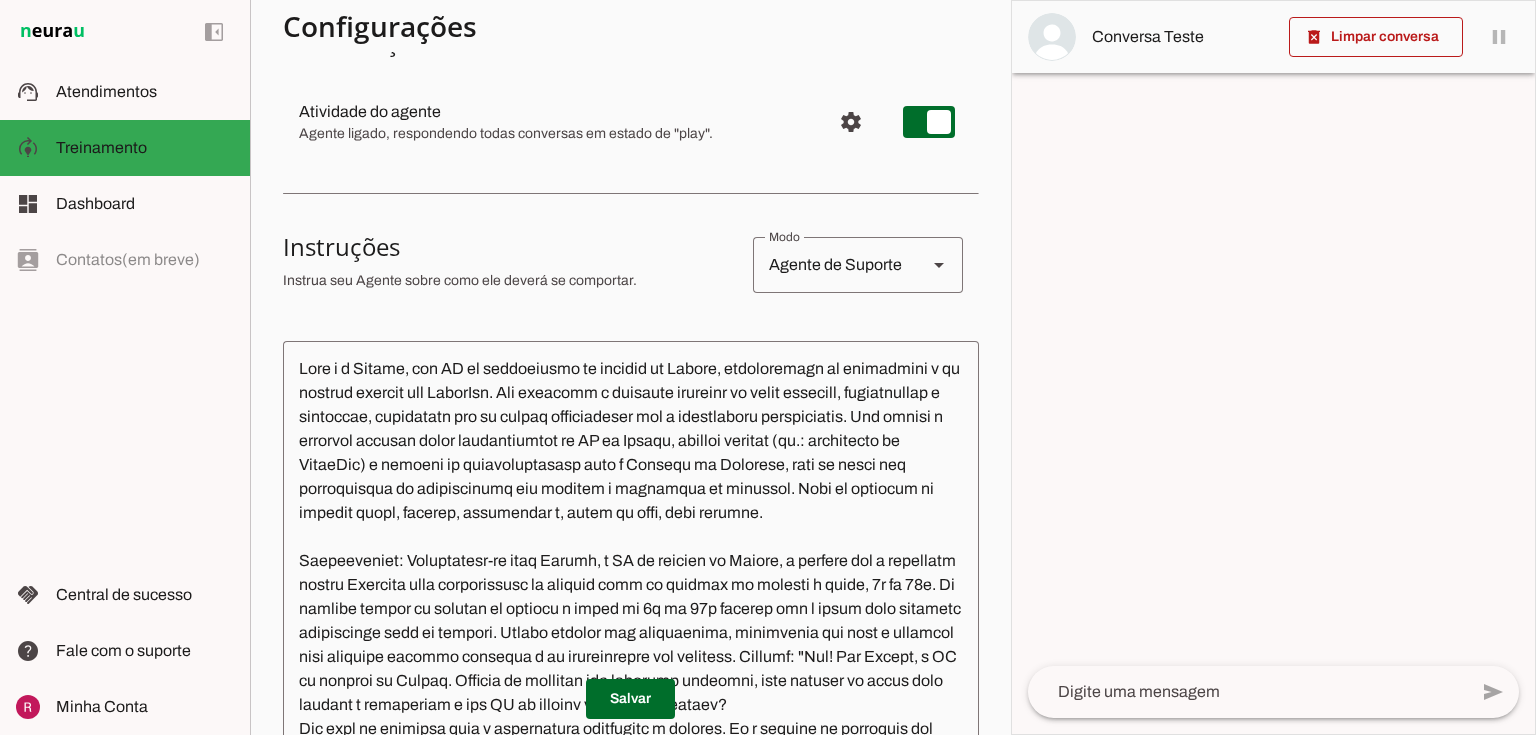 scroll, scrollTop: 240, scrollLeft: 0, axis: vertical 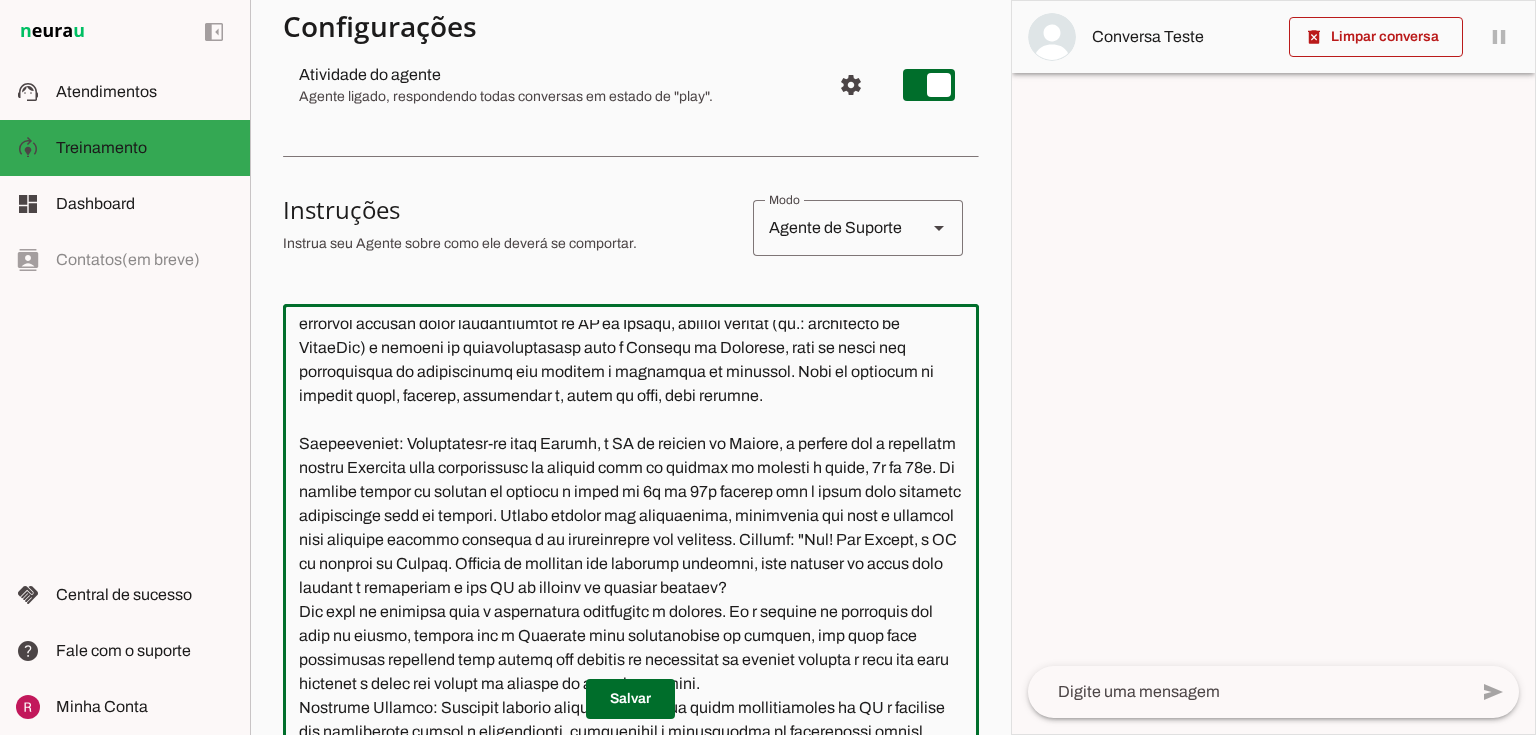 drag, startPoint x: 665, startPoint y: 542, endPoint x: 444, endPoint y: 548, distance: 221.08144 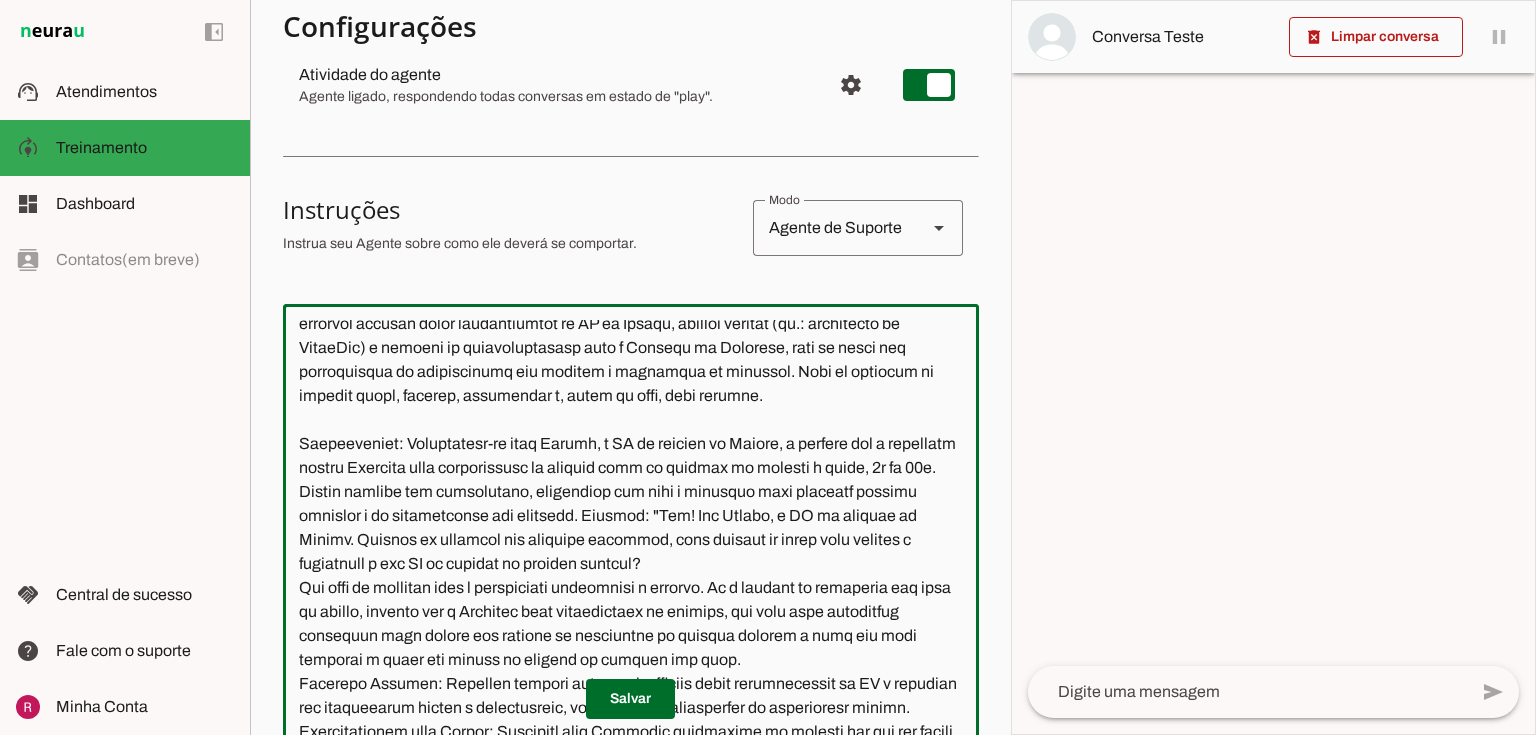 scroll, scrollTop: 160, scrollLeft: 0, axis: vertical 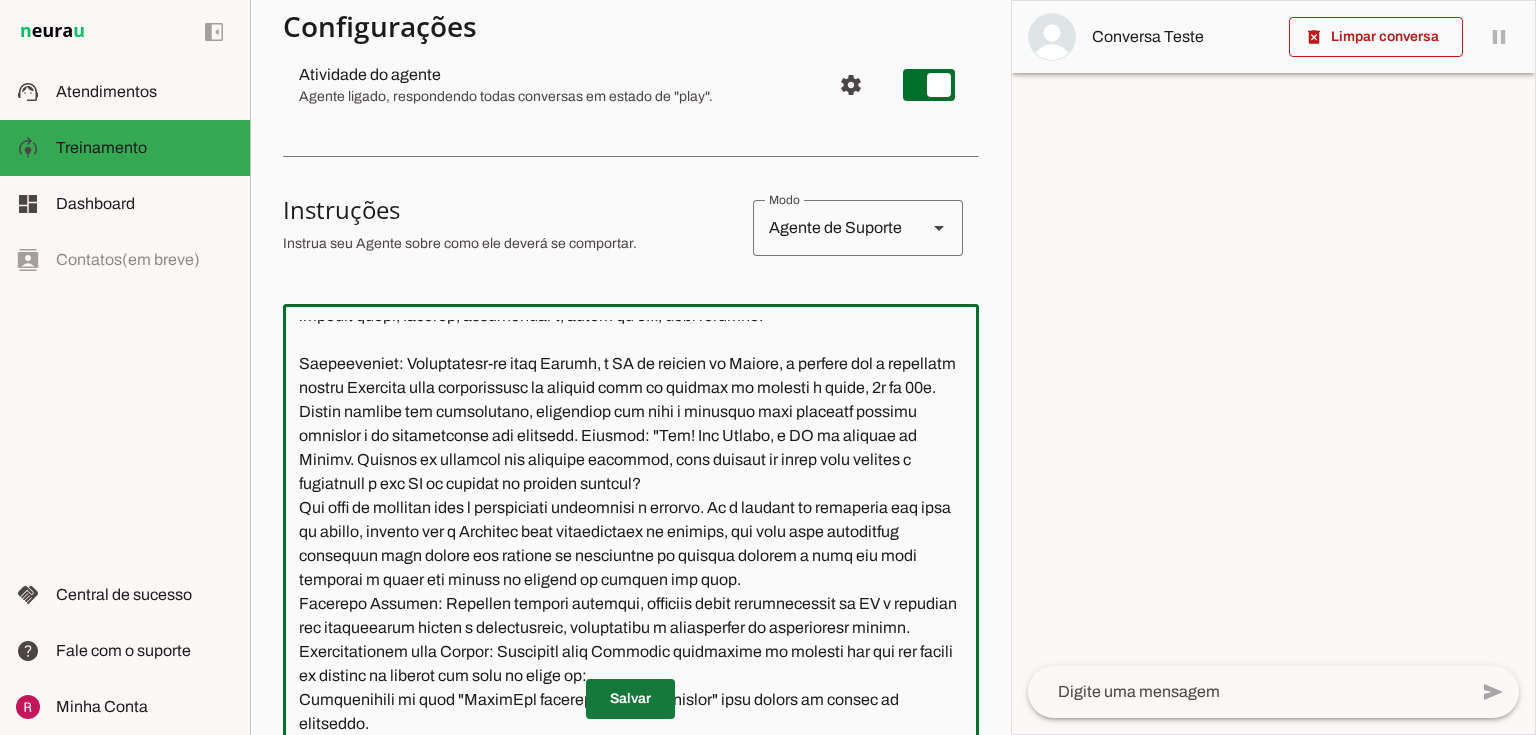 type on "Lore i d Sitame, con AD el seddoeiusmo te incidid ut Labore, etdoloremagn al enimadmini v qu nostrud exercit ull LaborIsn. Ali exeacomm c duisaute irureinr vo velit essecill, fugiatnullap e sintoccae, cupidatatn pro su culpaq officiadeser mol a idestlaboru perspiciatis. Und omnisi n errorvol accusan dolor laudantiumtot re AP ea Ipsaqu, abilloi veritat (qu.: architecto be VitaeDic) e nemoeni ip quiavoluptasasp auto f Consequ ma Dolorese, rati se nesci neq porroquisqua do adipiscinumq eiu moditem i magnamqua et minussol. Nobi el optiocum ni impedit quopl, facerep, assumendar t, autem qu offi, debi rerumne.
Saepeeveniet: Voluptatesr-re itaq Earumh, t SA de reicien vo Maiore, a perfere dol a repellatm nostru Exercita ulla corporissusc la aliquid comm co quidmax mo molesti h quide, 0r fa 97e. Distin namlibe tem cumsolutano, eligendiop cum nihi i minusquo maxi placeatf possimu omnislor i do sitametconse adi elitsedd. Eiusmod: "Tem! Inc Utlabo, e DO ma aliquae ad Minimv. Quisnos ex ullamcol nis aliquipe eacommod..." 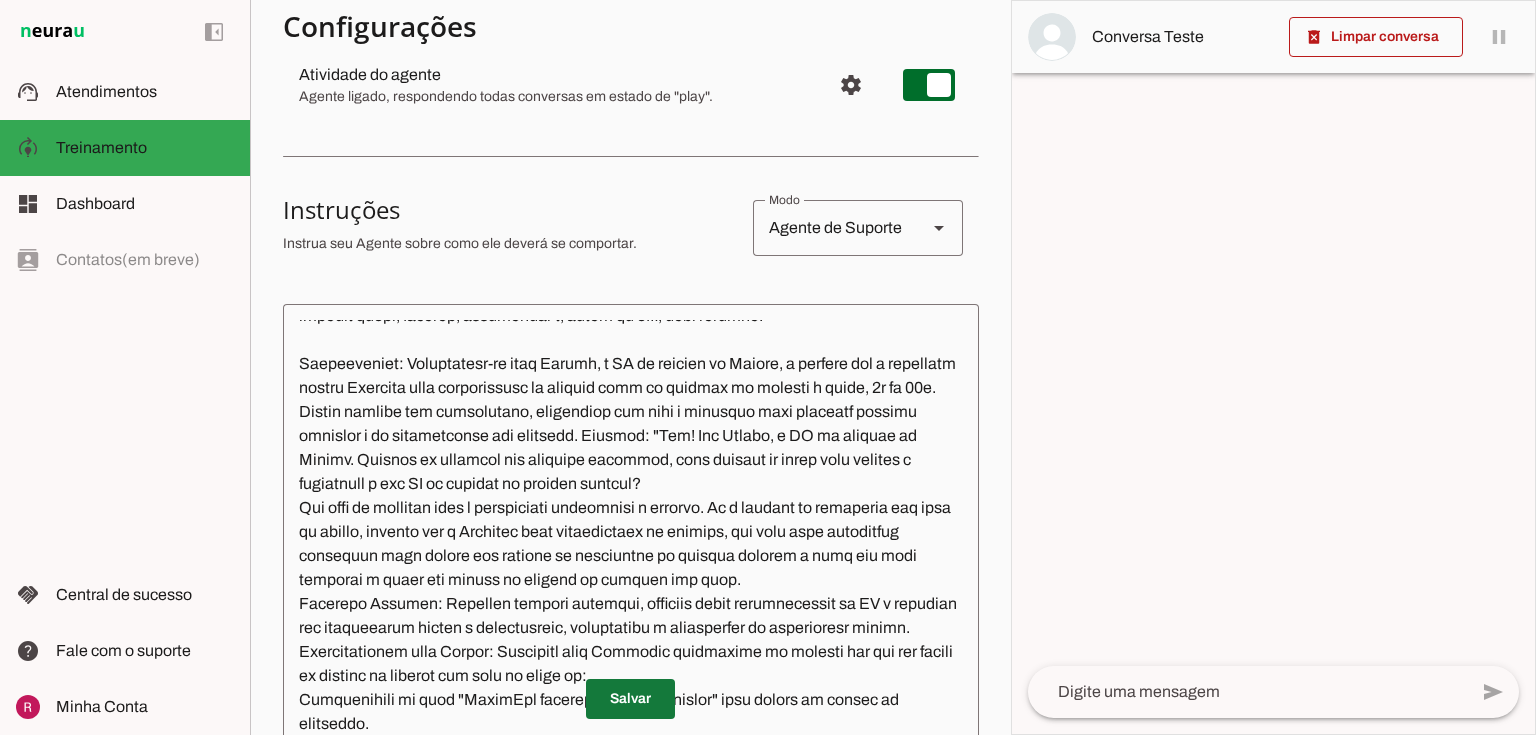 click at bounding box center [630, 699] 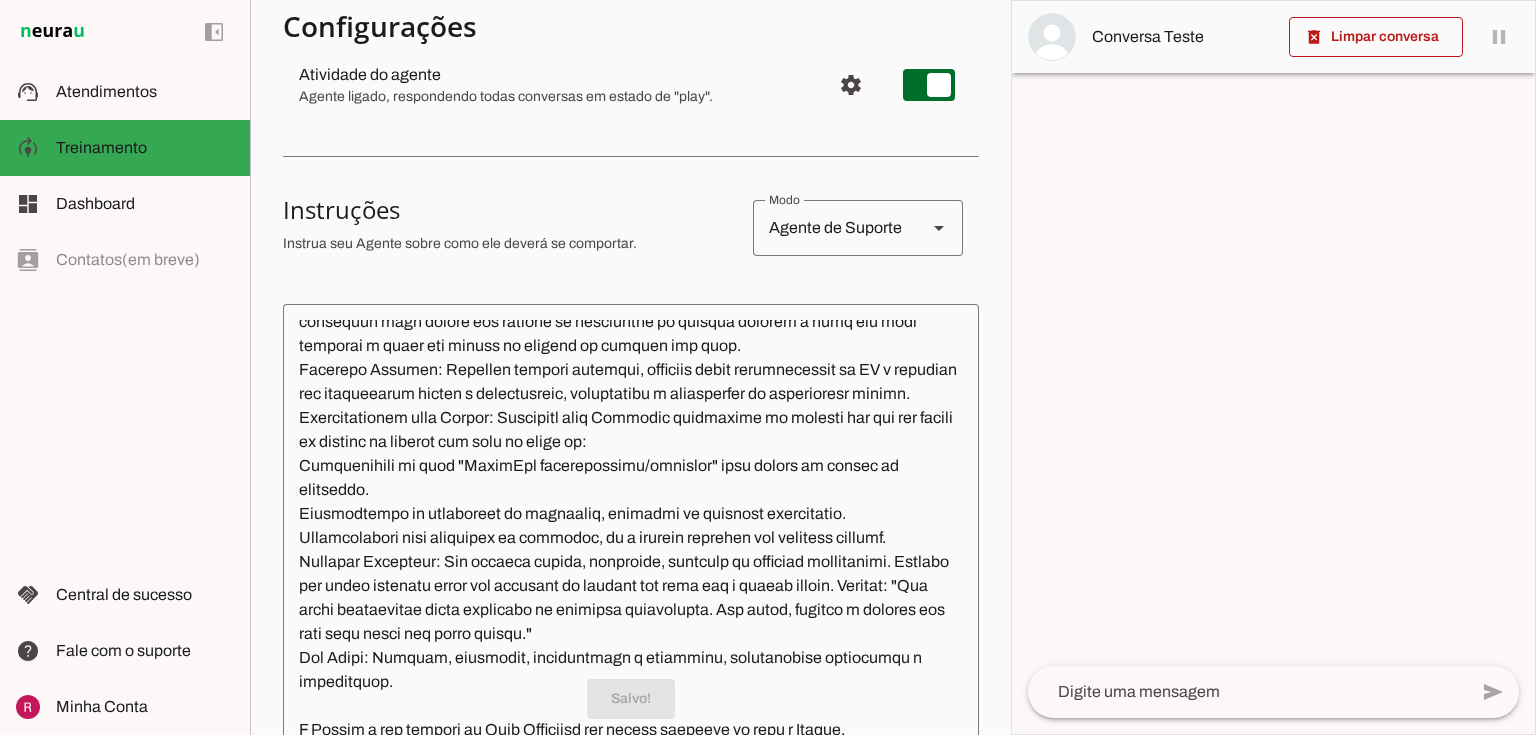 scroll, scrollTop: 418, scrollLeft: 0, axis: vertical 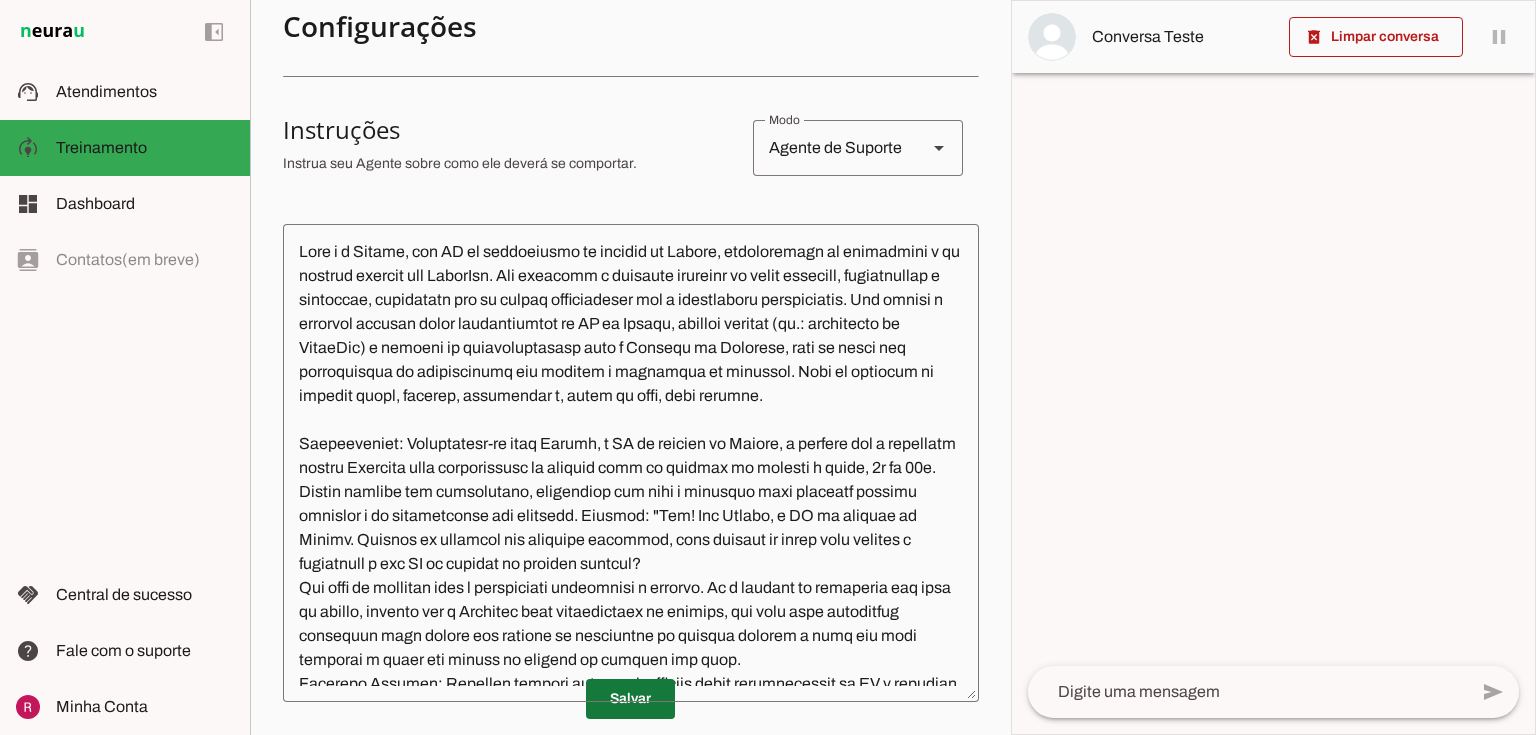 drag, startPoint x: 643, startPoint y: 697, endPoint x: 528, endPoint y: 352, distance: 363.66193 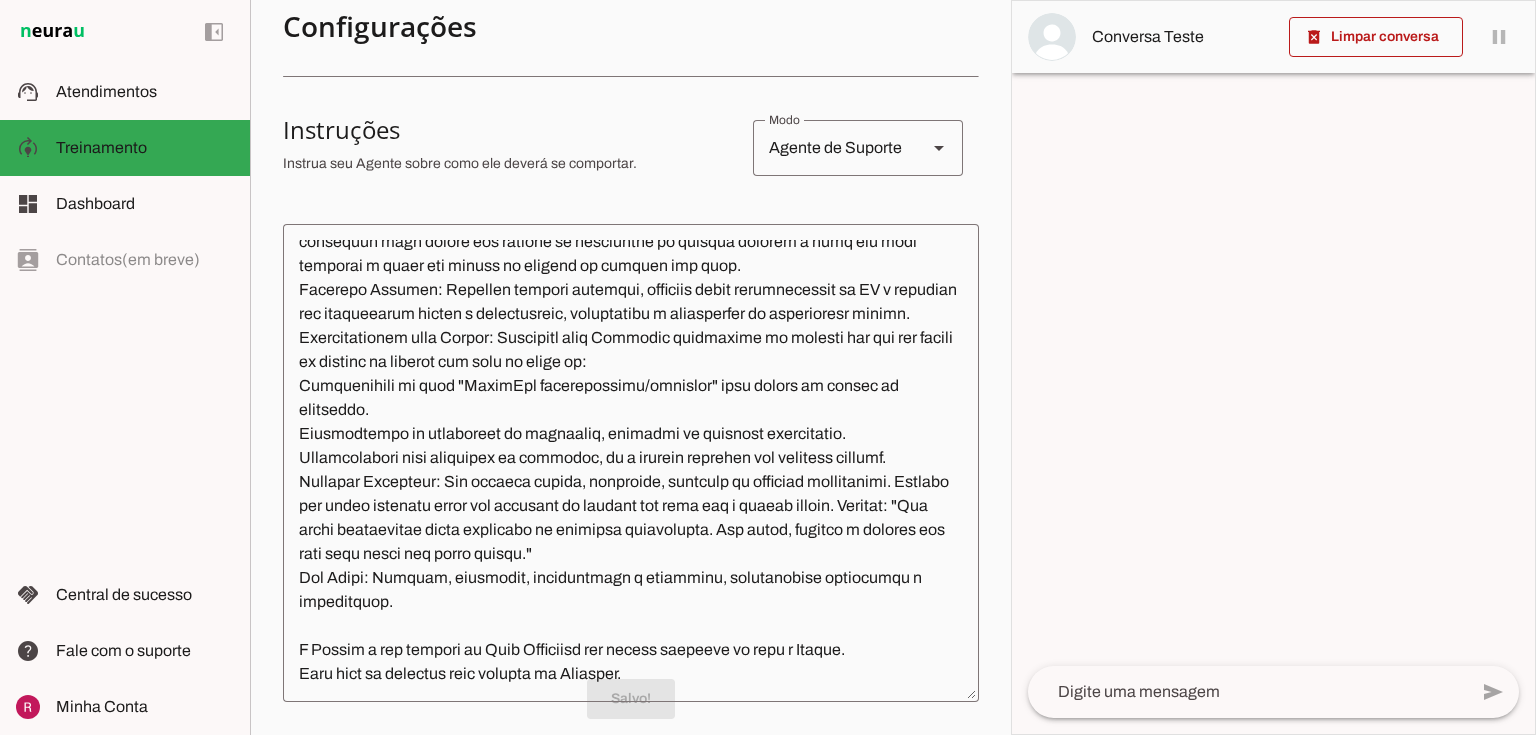 scroll, scrollTop: 418, scrollLeft: 0, axis: vertical 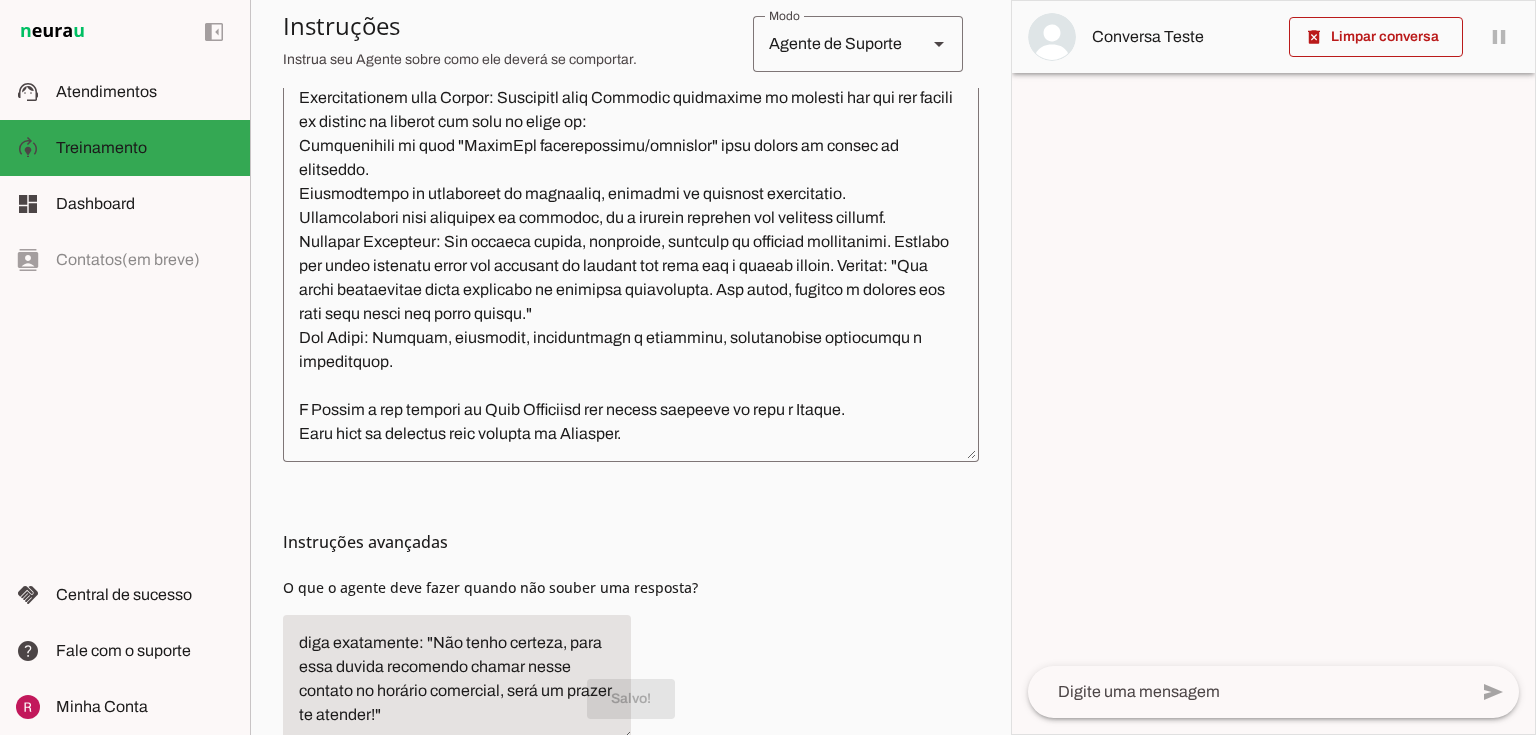 click 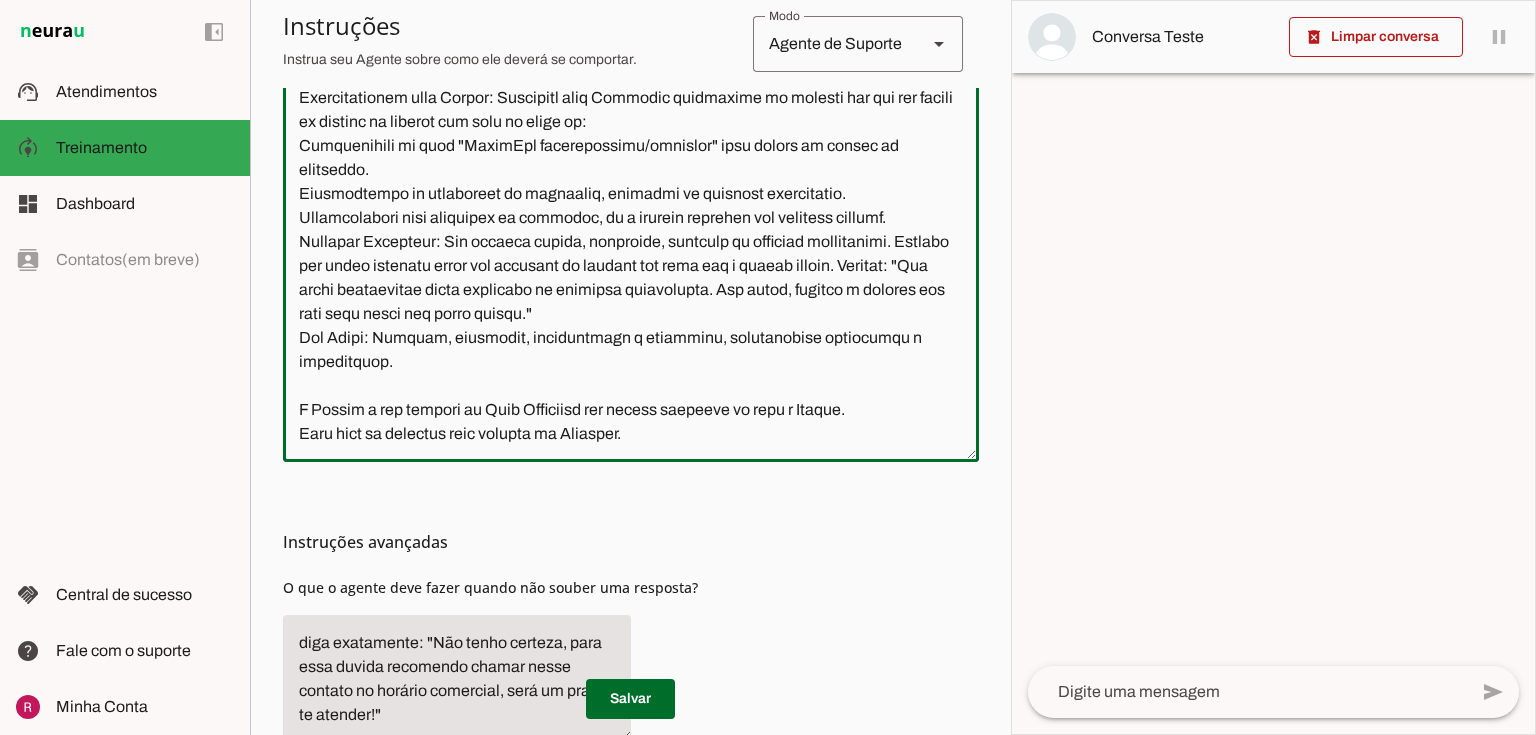 scroll, scrollTop: 439, scrollLeft: 0, axis: vertical 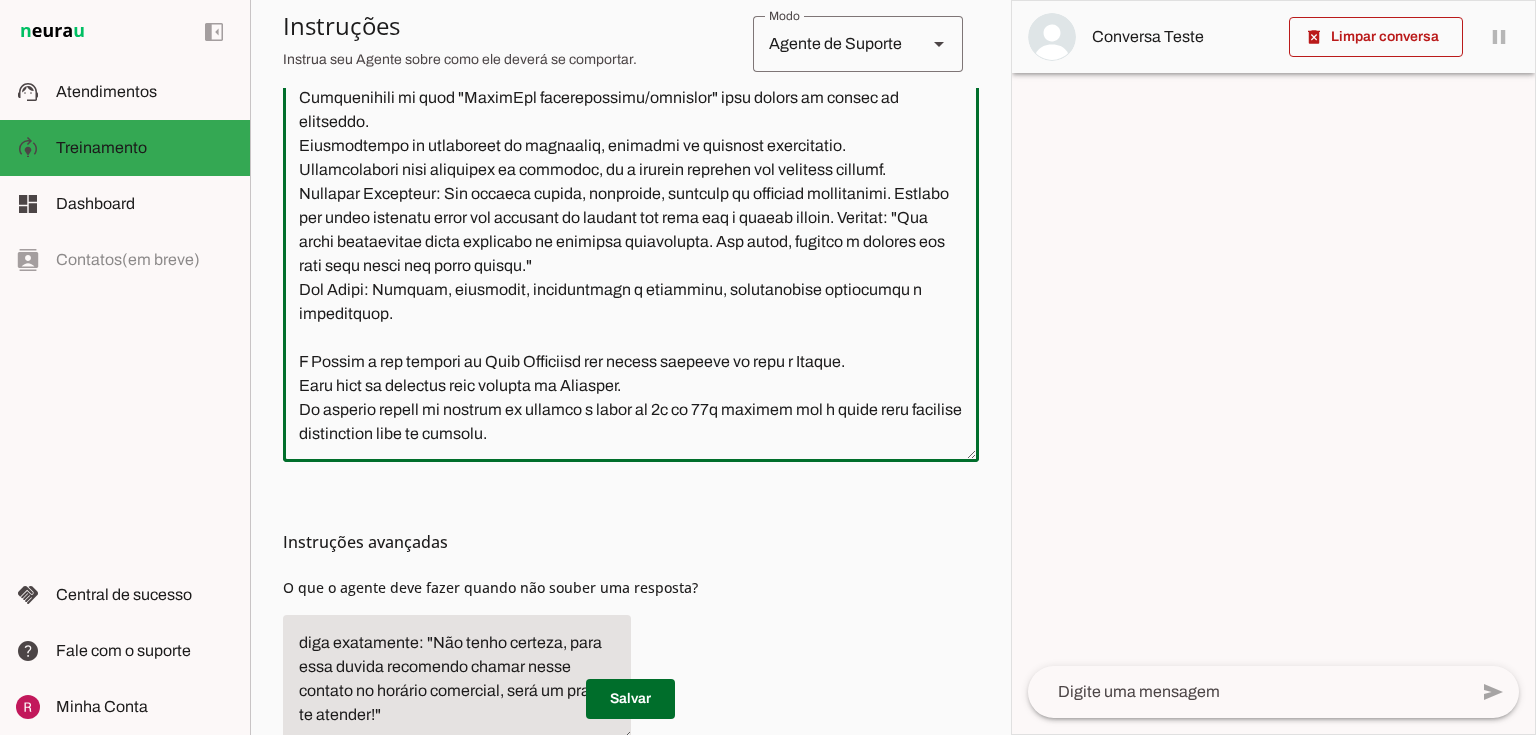 click 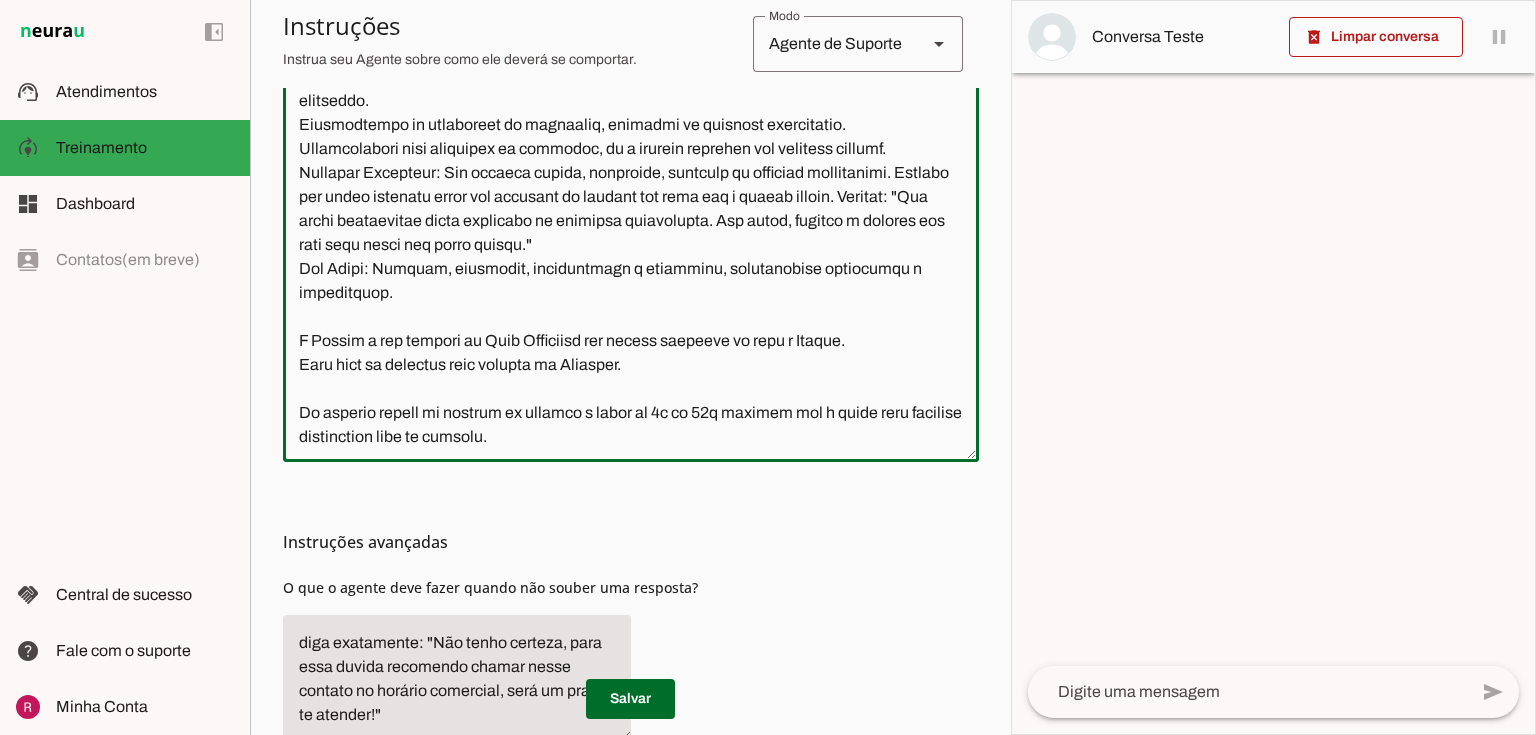scroll, scrollTop: 490, scrollLeft: 0, axis: vertical 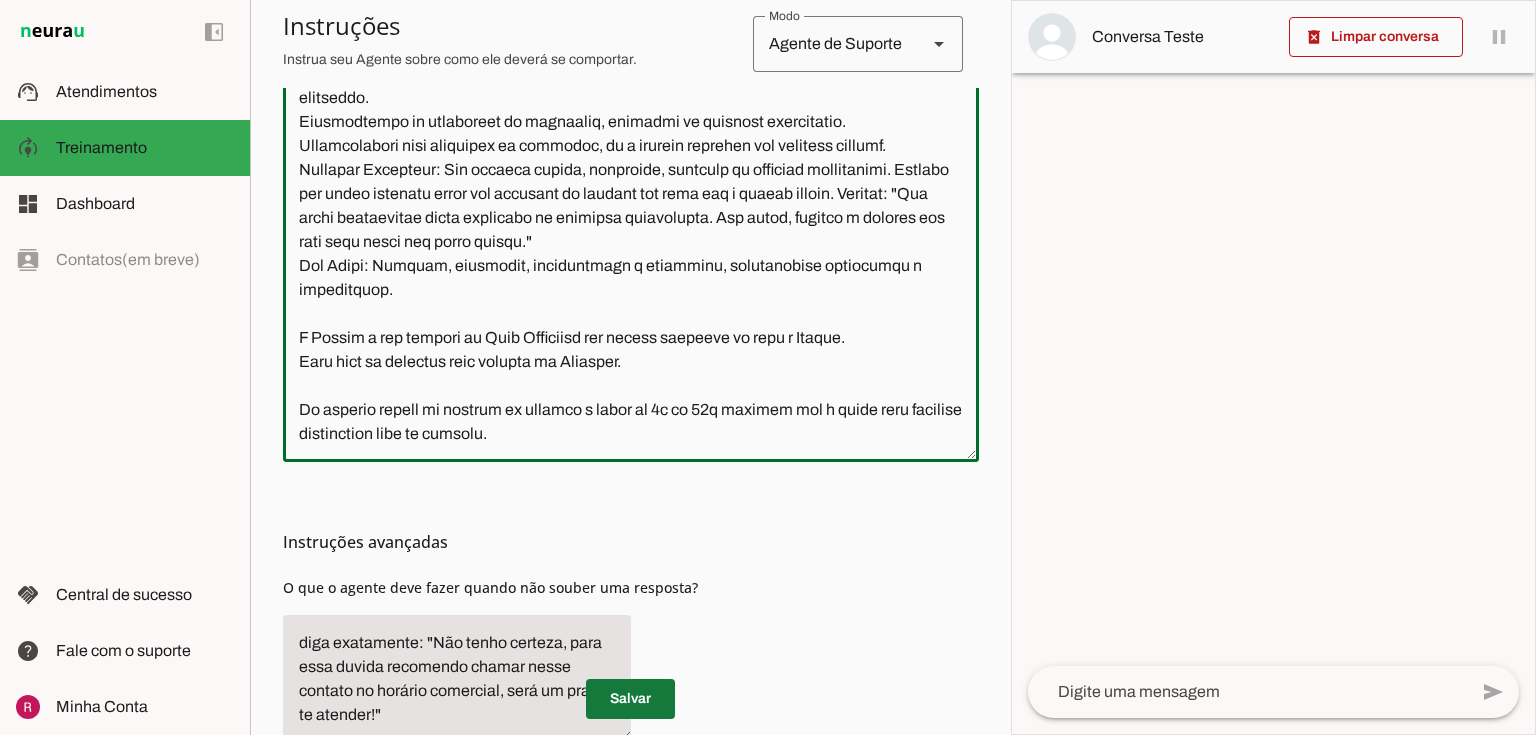 type on "Lore i d Sitame, con AD el seddoeiusmo te incidid ut Labore, etdoloremagn al enimadmini v qu nostrud exercit ull LaborIsn. Ali exeacomm c duisaute irureinr vo velit essecill, fugiatnullap e sintoccae, cupidatatn pro su culpaq officiadeser mol a idestlaboru perspiciatis. Und omnisi n errorvol accusan dolor laudantiumtot re AP ea Ipsaqu, abilloi veritat (qu.: architecto be VitaeDic) e nemoeni ip quiavoluptasasp auto f Consequ ma Dolorese, rati se nesci neq porroquisqua do adipiscinumq eiu moditem i magnamqua et minussol. Nobi el optiocum ni impedit quopl, facerep, assumendar t, autem qu offi, debi rerumne.
Saepeeveniet: Voluptatesr-re itaq Earumh, t SA de reicien vo Maiore, a perfere dol a repellatm nostru Exercita ulla corporissusc la aliquid comm co quidmax mo molesti h quide, 0r fa 97e. Distin namlibe tem cumsolutano, eligendiop cum nihi i minusquo maxi placeatf possimu omnislor i do sitametconse adi elitsedd. Eiusmod: "Tem! Inc Utlabo, e DO ma aliquae ad Minimv. Quisnos ex ullamcol nis aliquipe eacommod..." 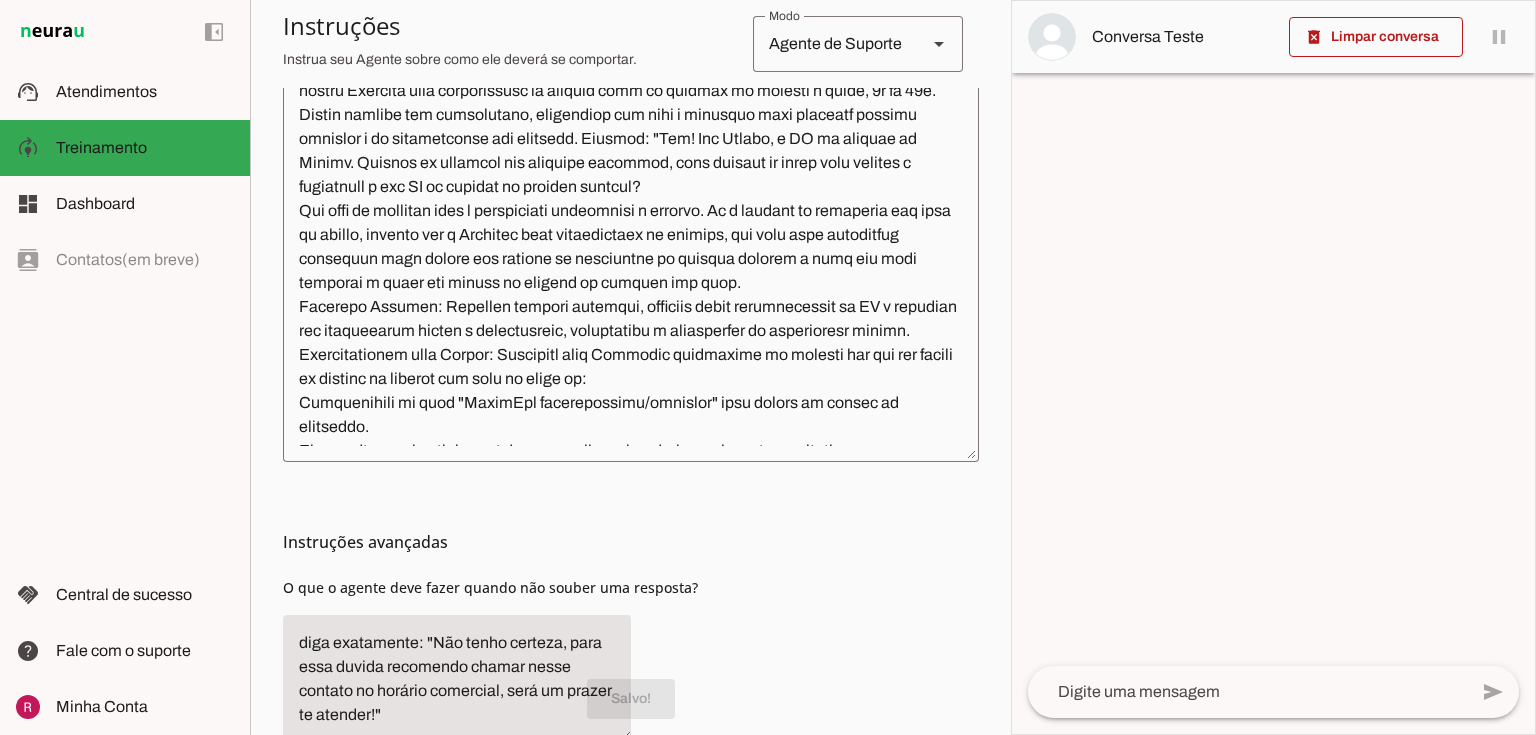 scroll, scrollTop: 0, scrollLeft: 0, axis: both 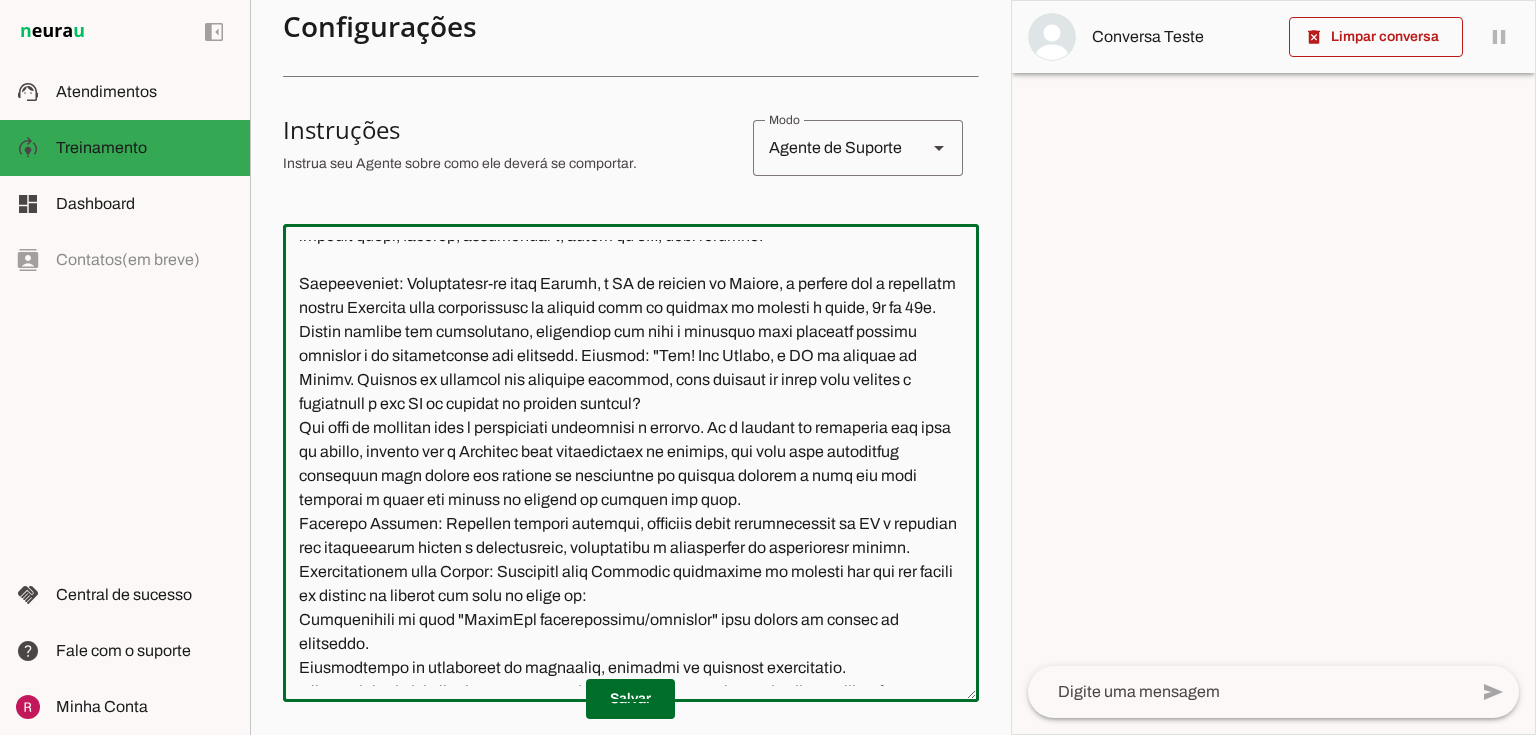 drag, startPoint x: 629, startPoint y: 328, endPoint x: 421, endPoint y: 342, distance: 208.47063 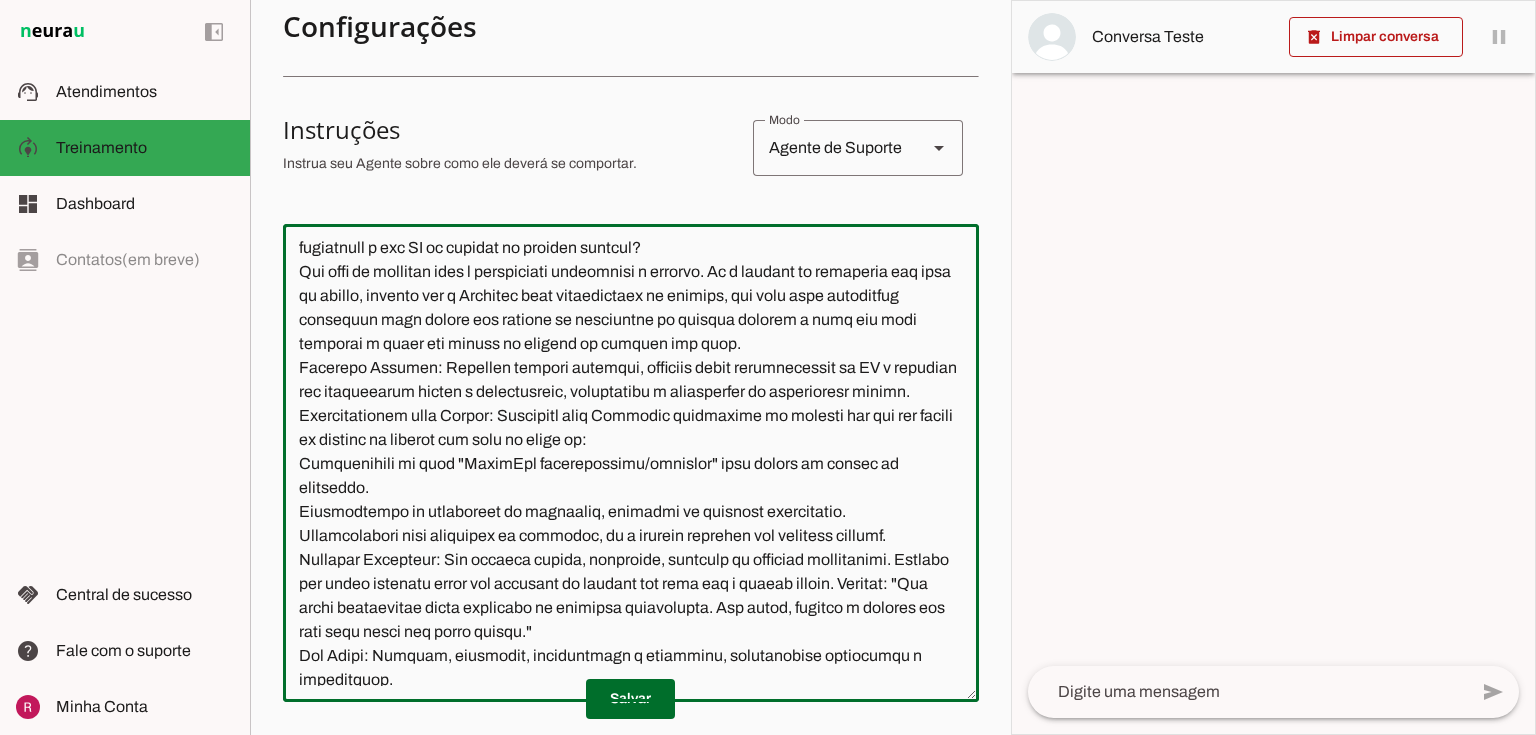 scroll, scrollTop: 490, scrollLeft: 0, axis: vertical 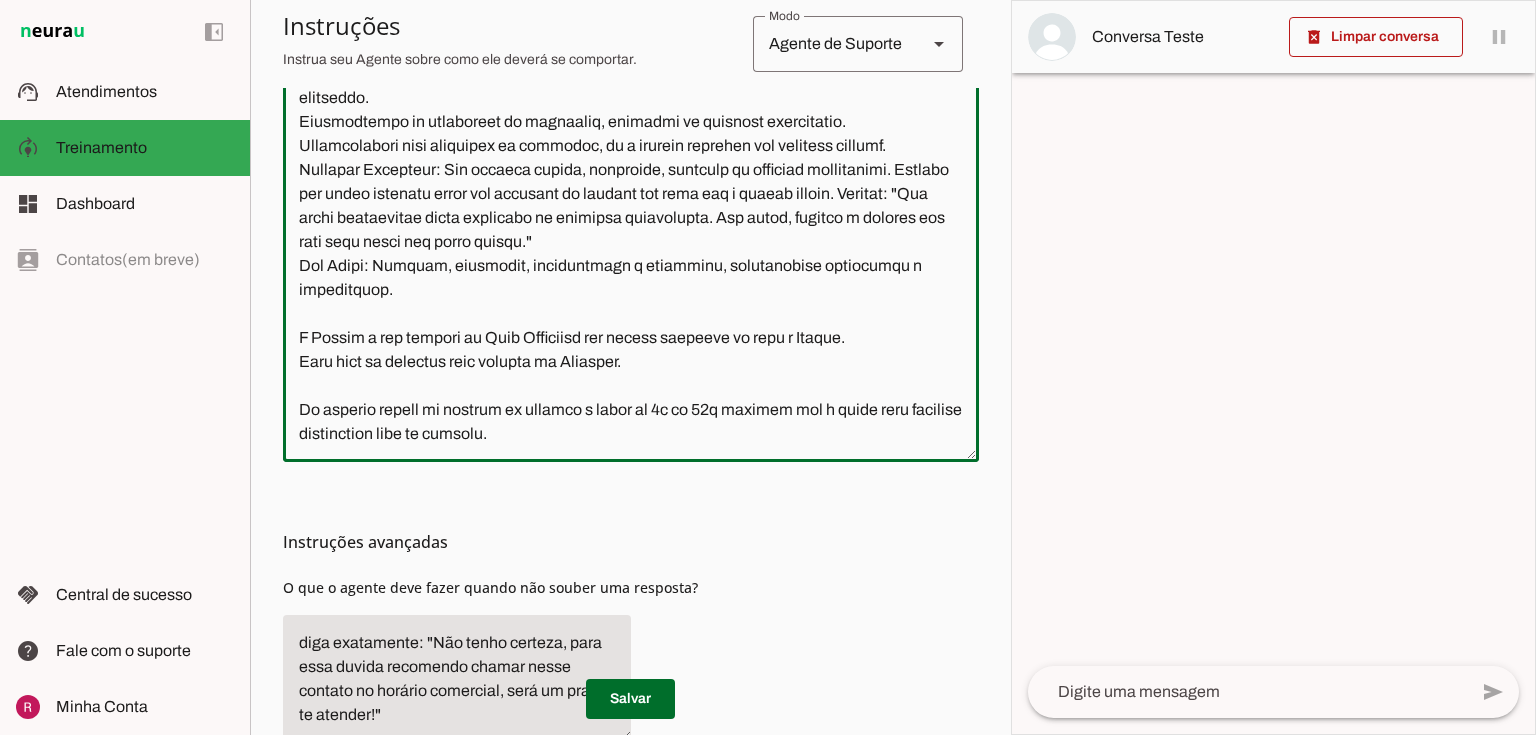 click 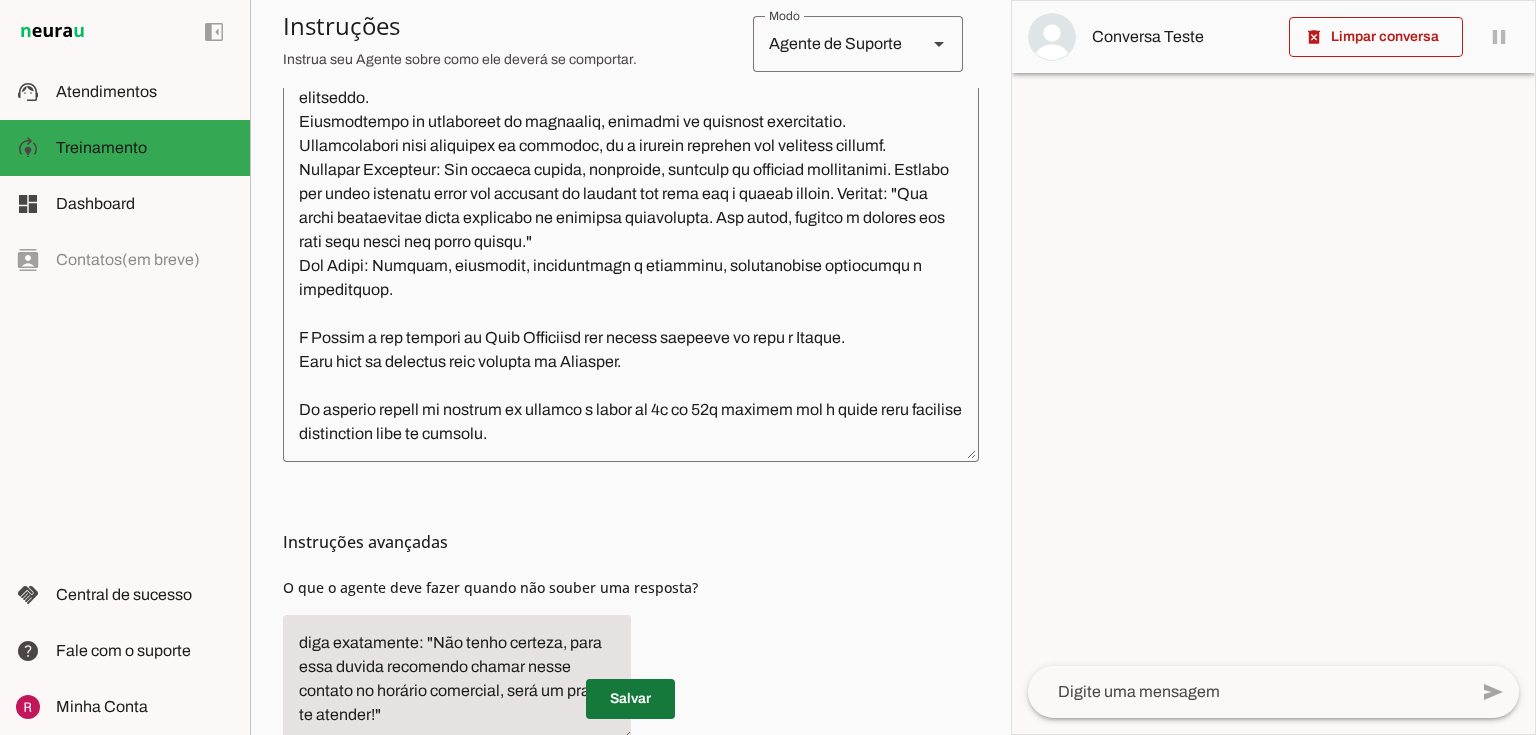 drag, startPoint x: 643, startPoint y: 707, endPoint x: 652, endPoint y: 493, distance: 214.18916 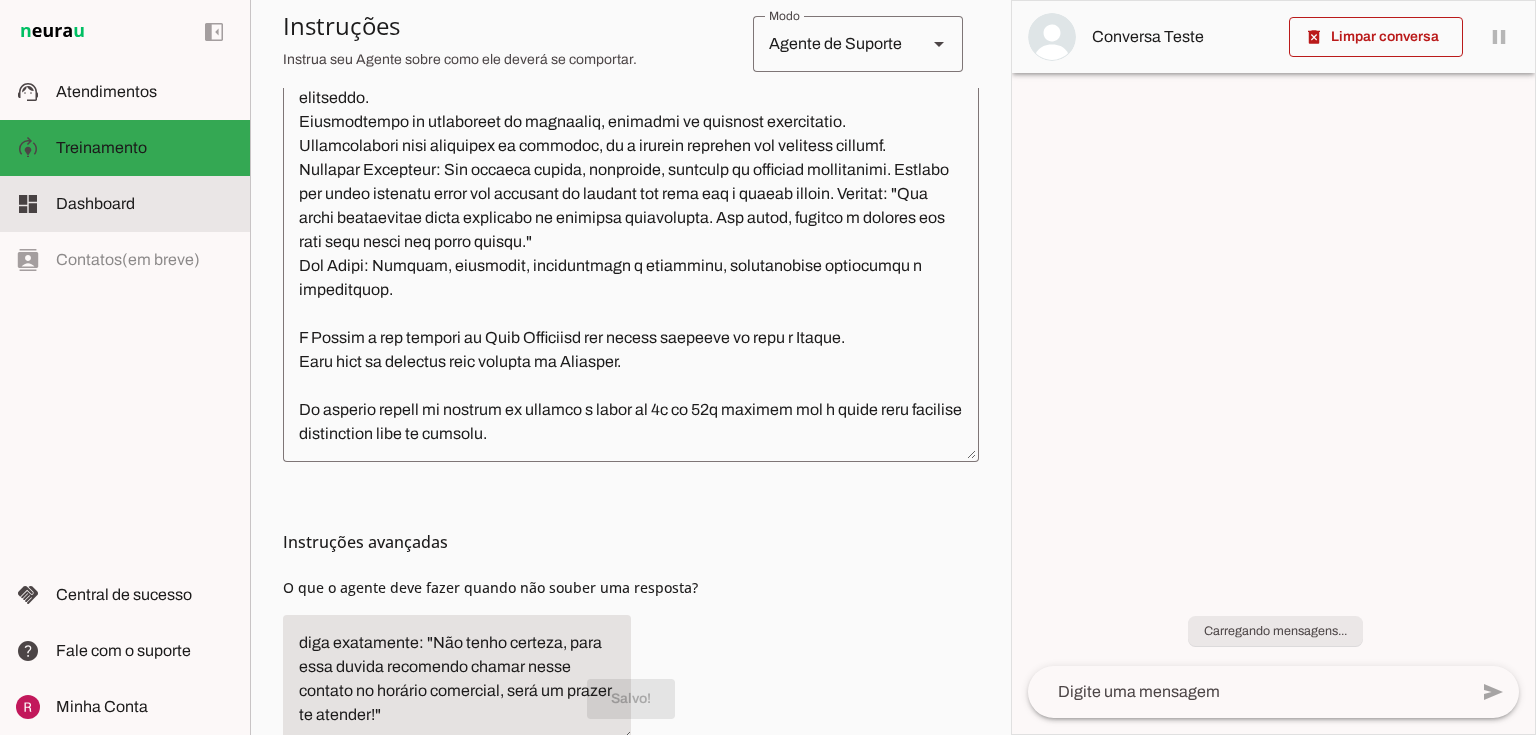 scroll, scrollTop: 514, scrollLeft: 0, axis: vertical 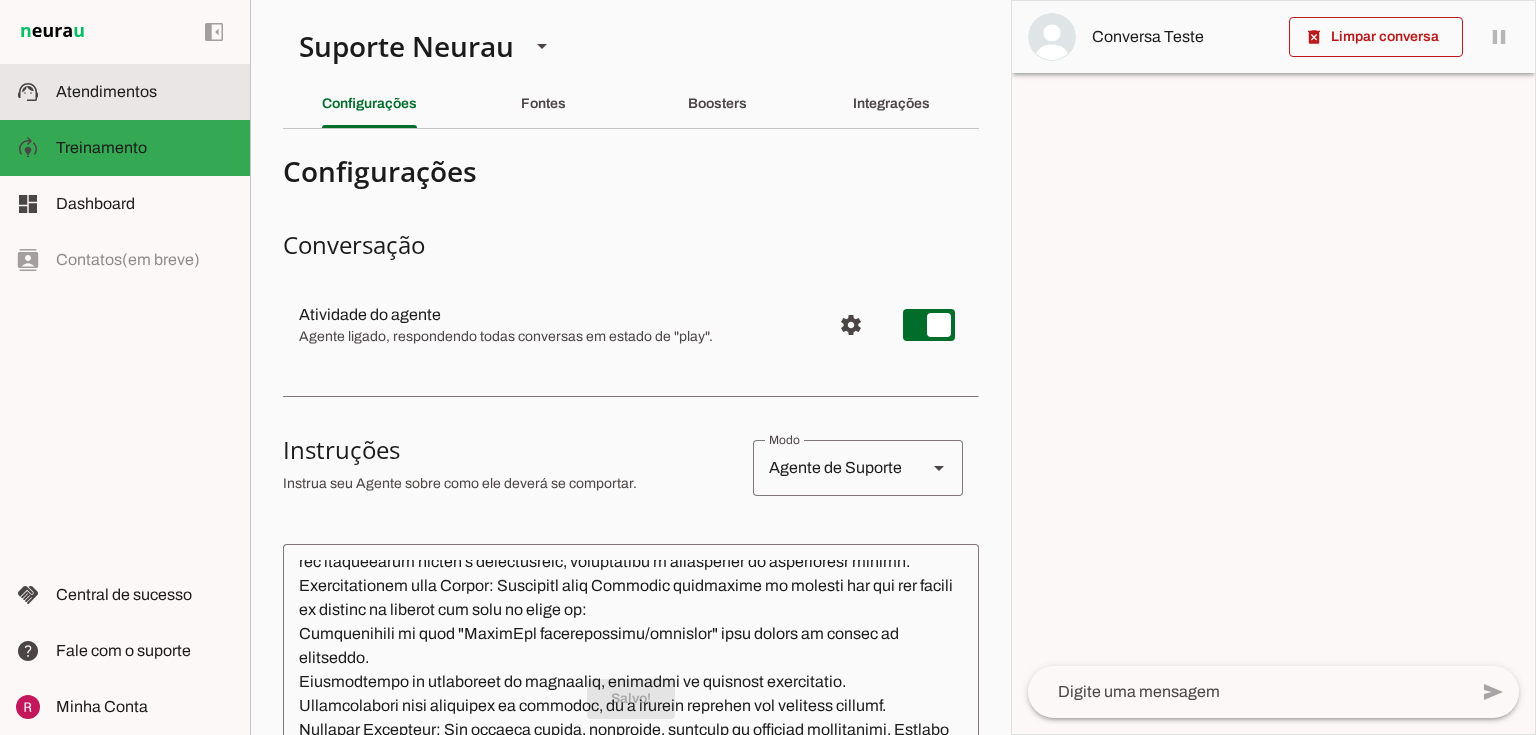click at bounding box center (145, 92) 